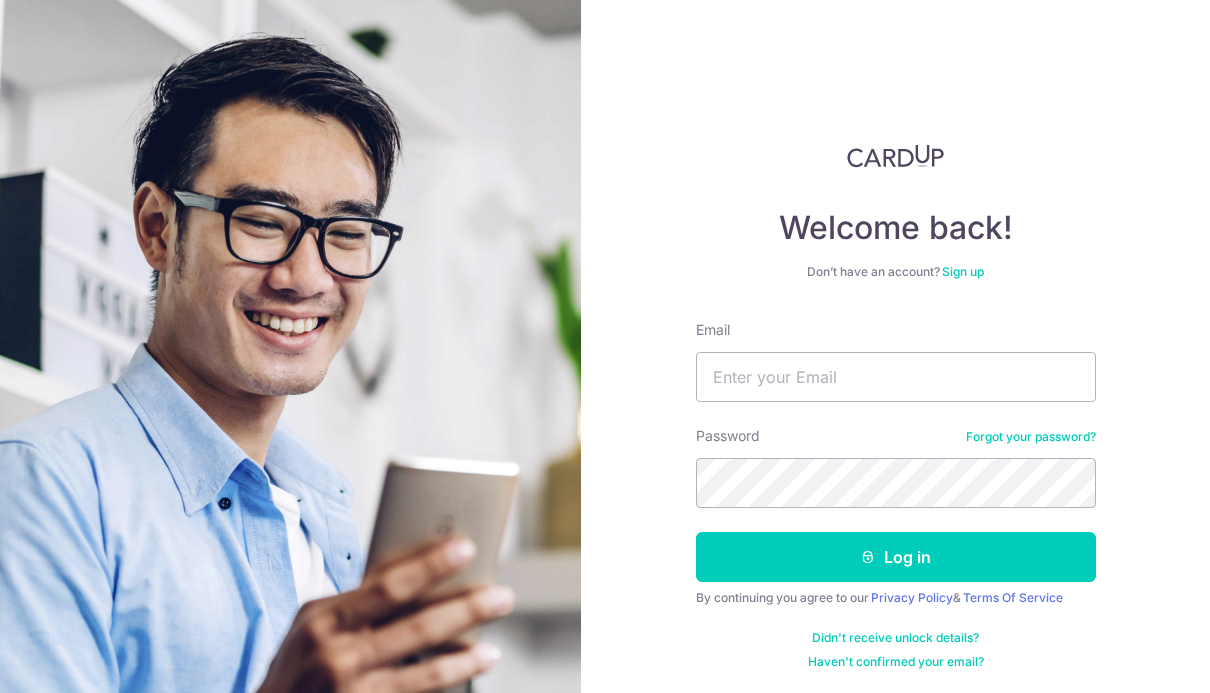 scroll, scrollTop: 214, scrollLeft: 0, axis: vertical 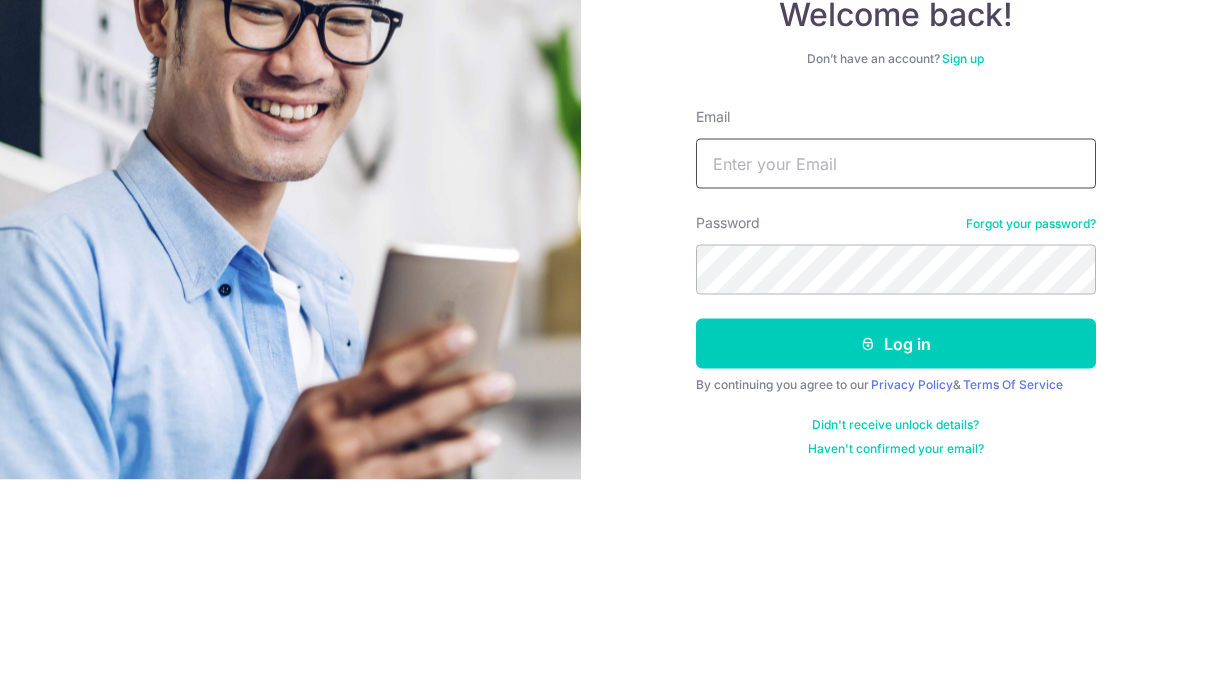 type on "choo.terence@yahoo.com.sg" 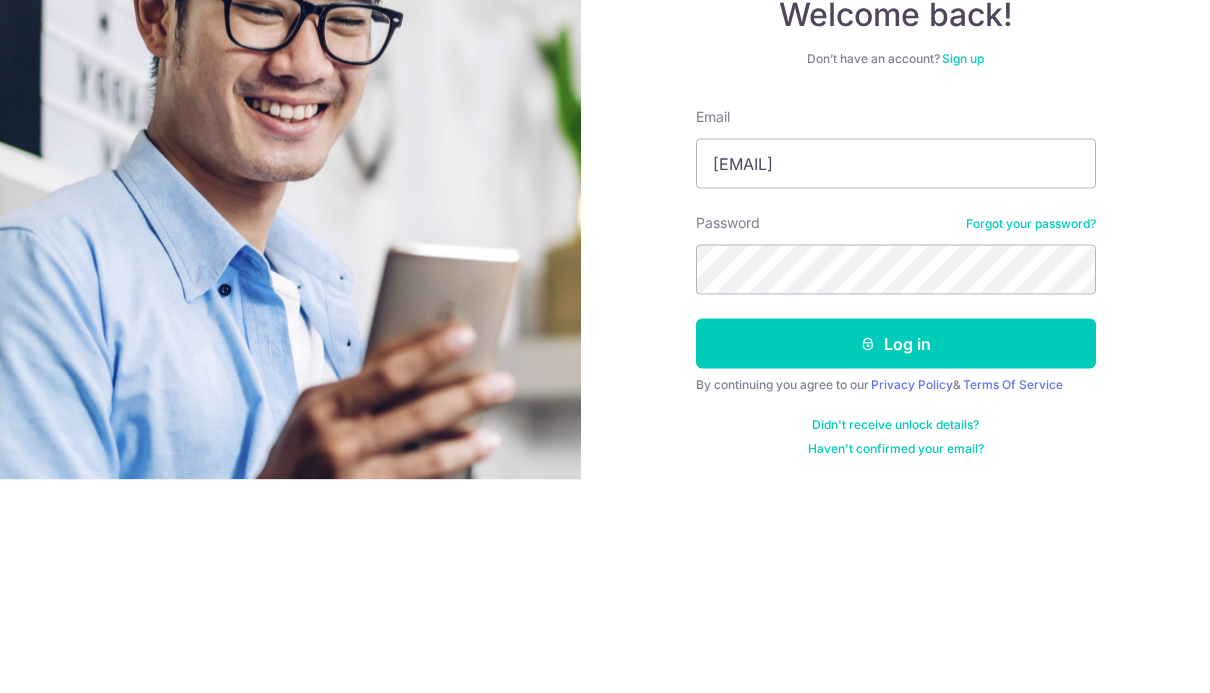 click on "Log in" at bounding box center (896, 557) 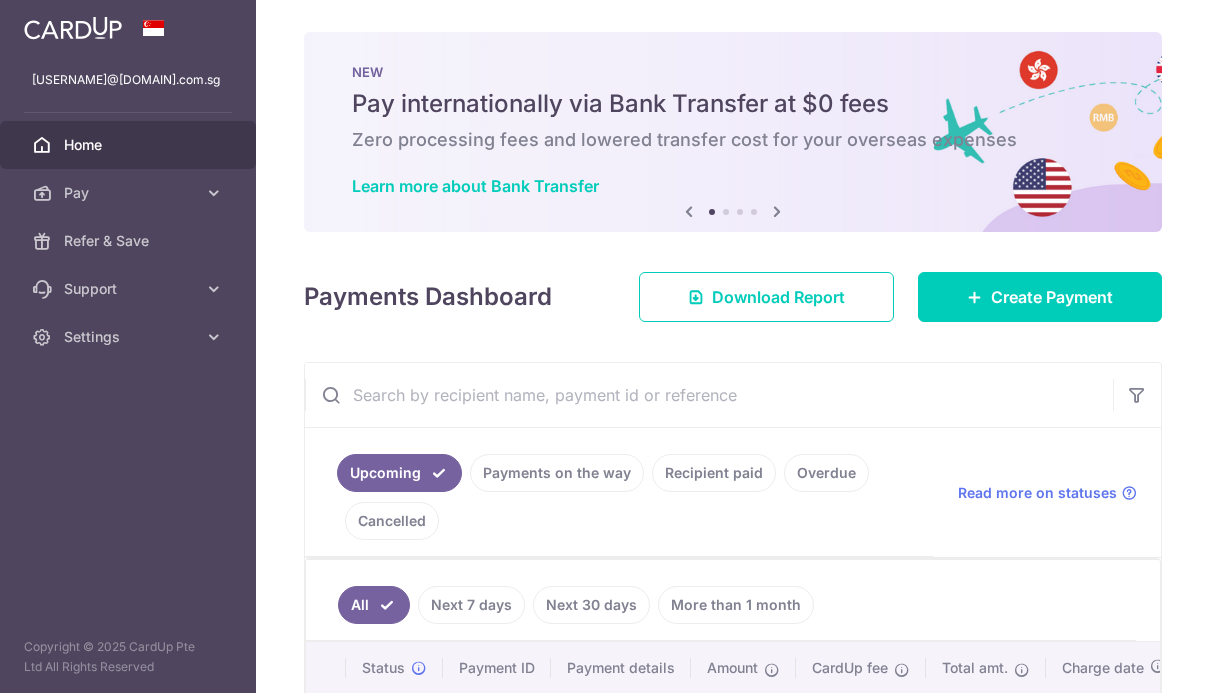 scroll, scrollTop: 0, scrollLeft: 0, axis: both 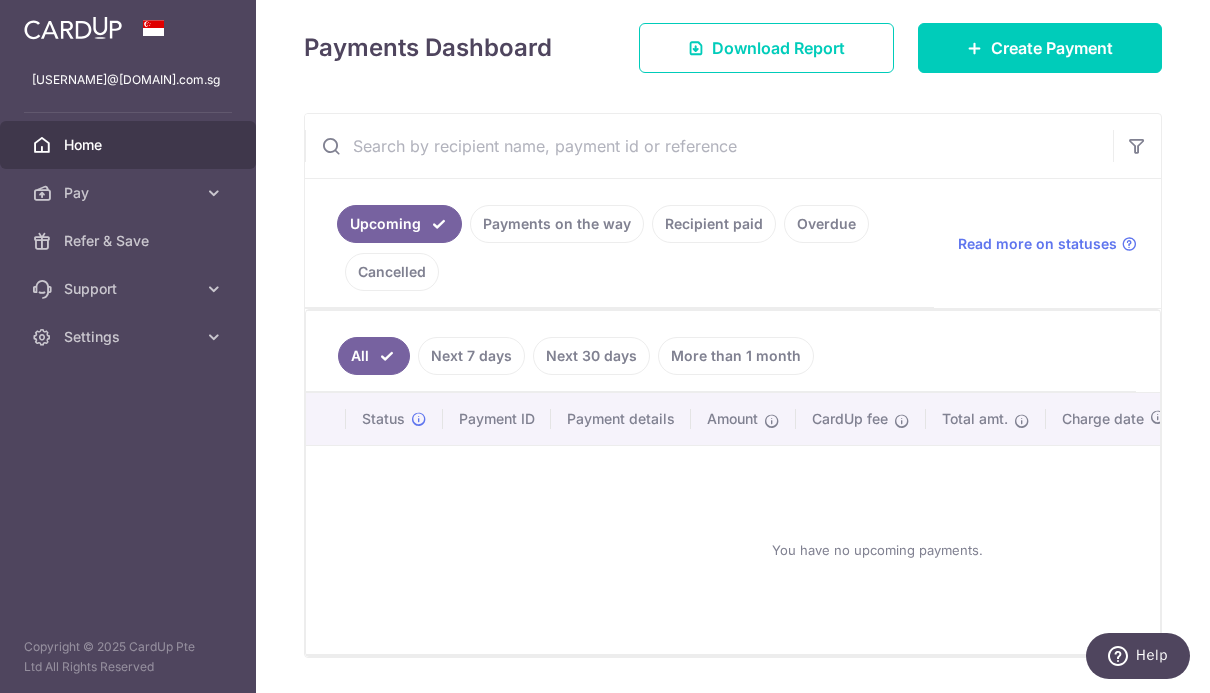 click on "Create Payment" at bounding box center (1052, 48) 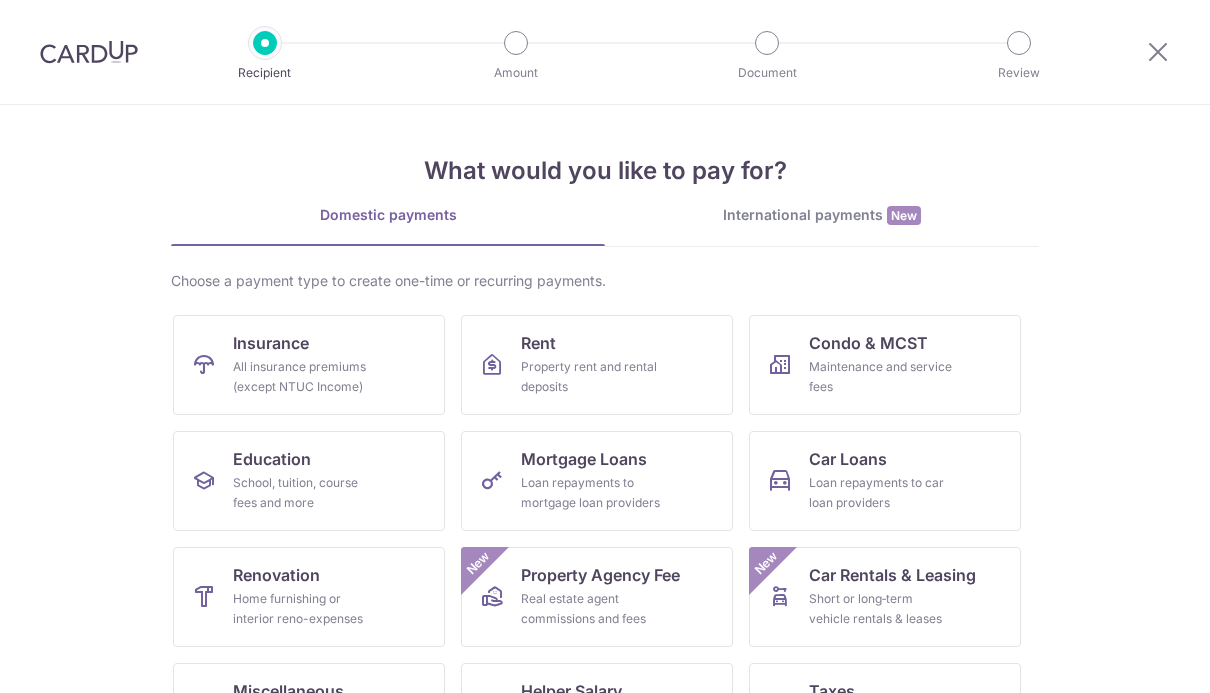 scroll, scrollTop: 0, scrollLeft: 0, axis: both 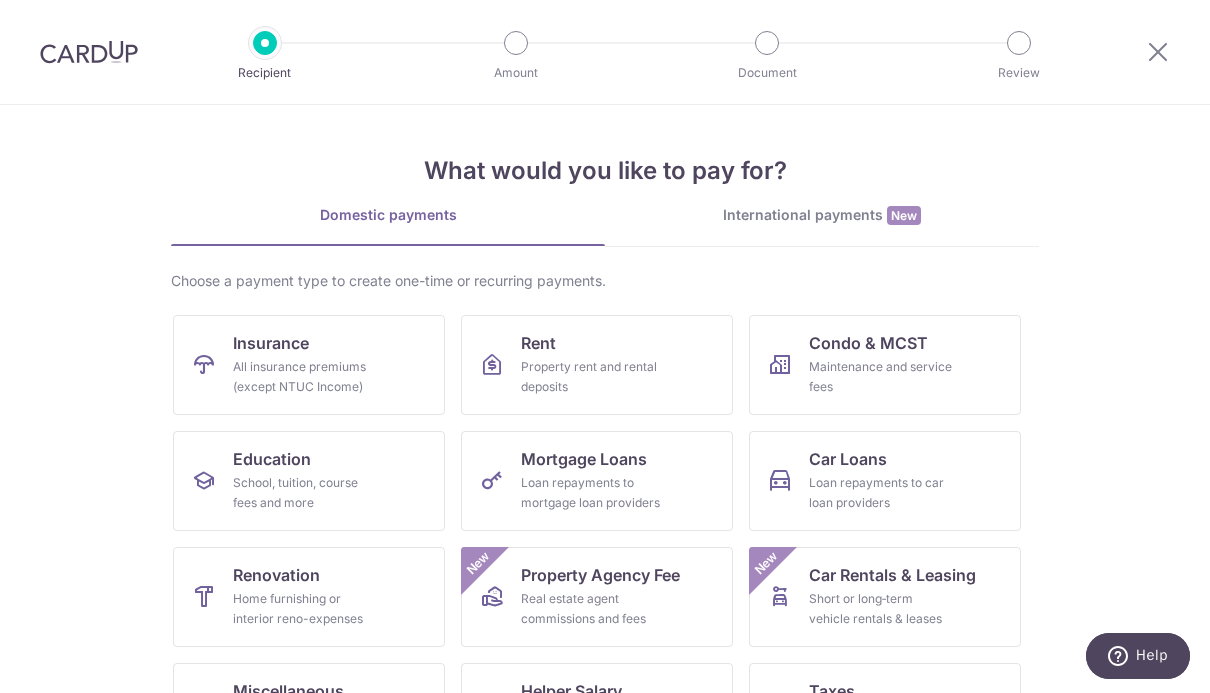 click on "All insurance premiums (except NTUC Income)" at bounding box center [305, 377] 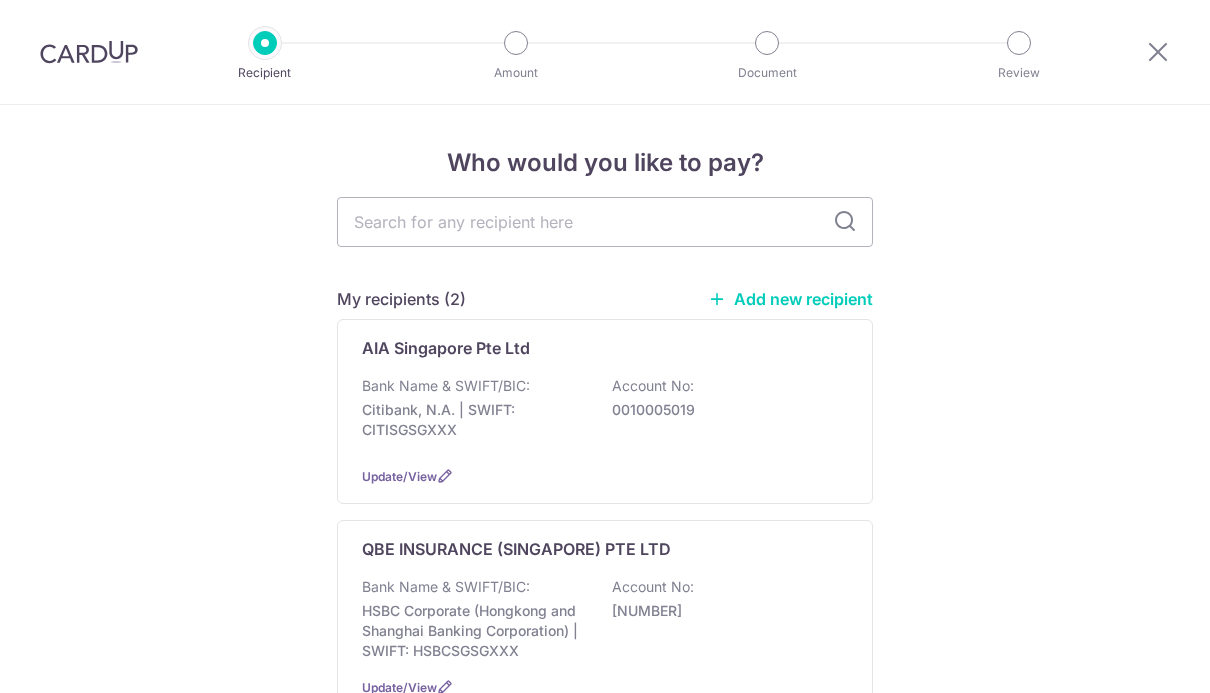scroll, scrollTop: 0, scrollLeft: 0, axis: both 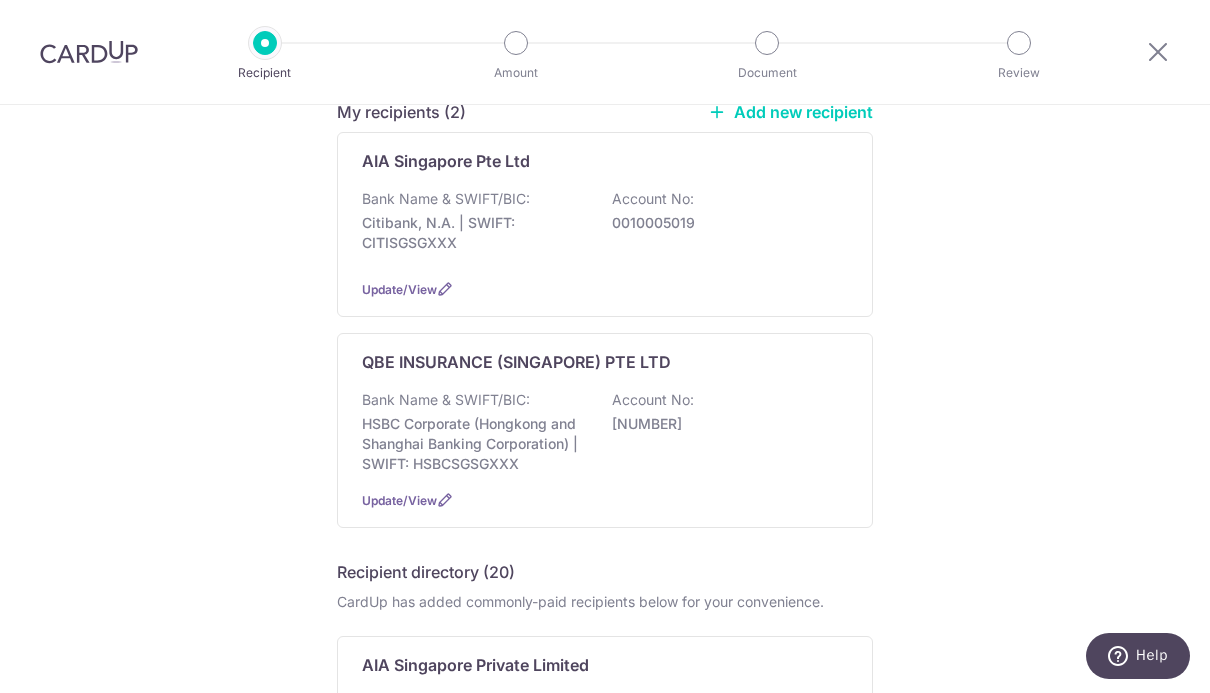 click on "Bank Name & SWIFT/BIC:" at bounding box center [446, 400] 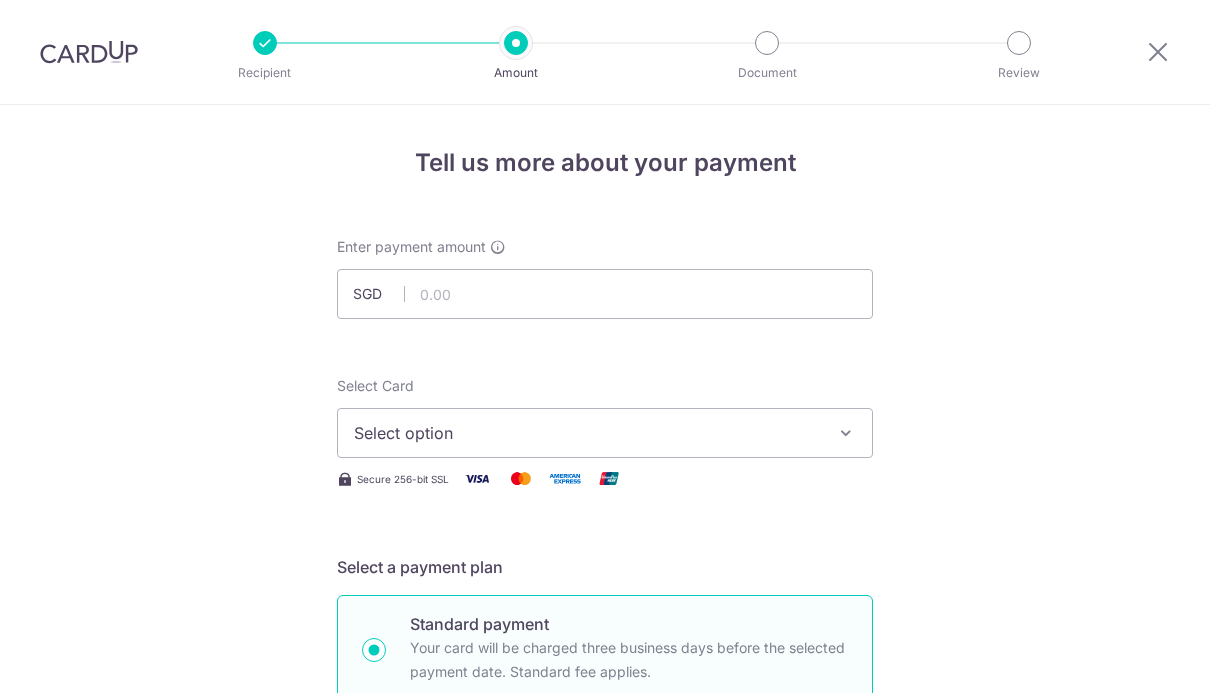 scroll, scrollTop: 0, scrollLeft: 0, axis: both 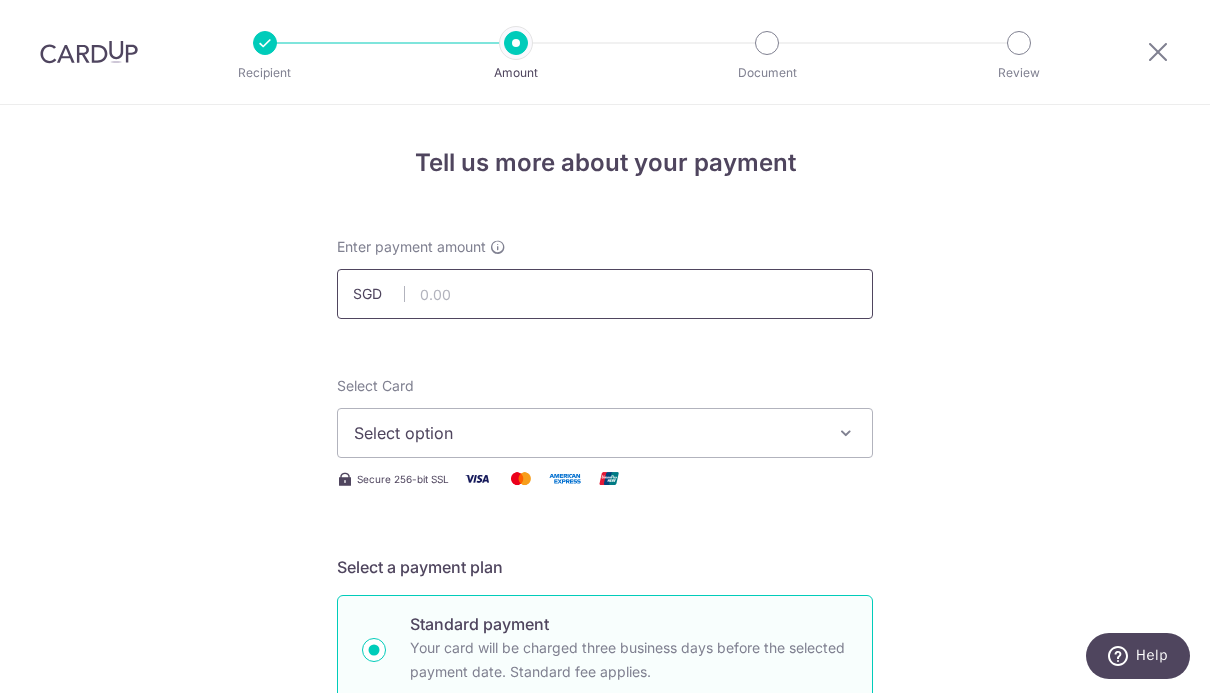 click at bounding box center (605, 294) 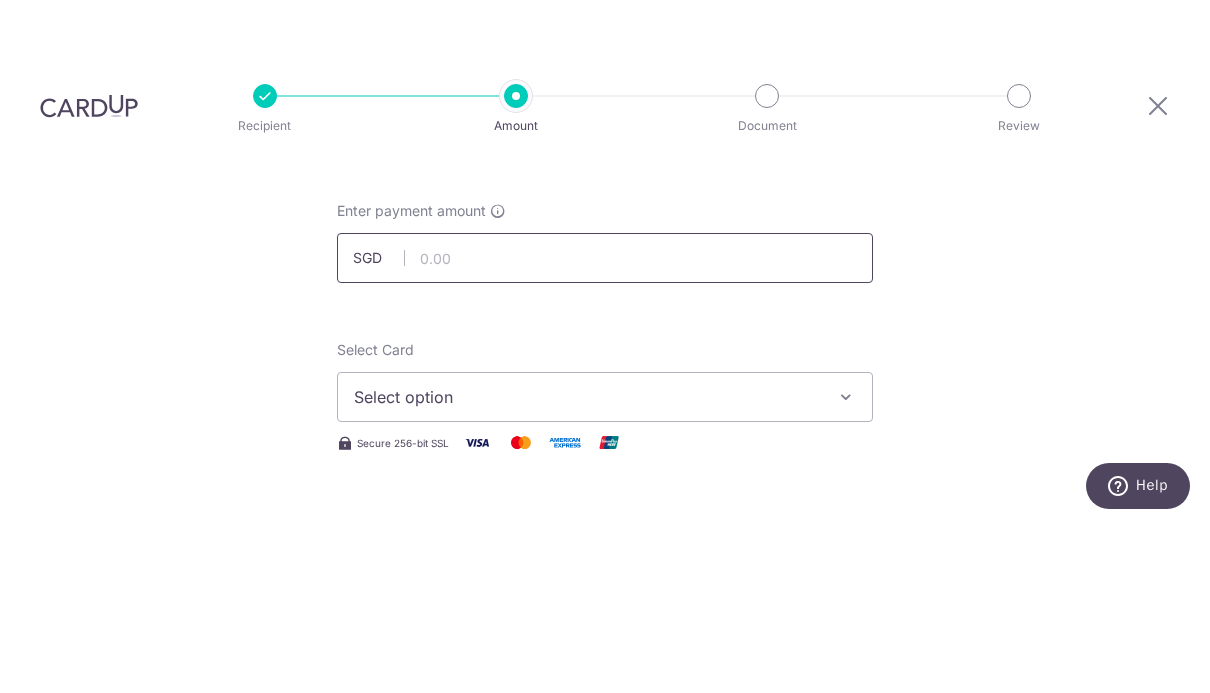 scroll, scrollTop: 104, scrollLeft: 0, axis: vertical 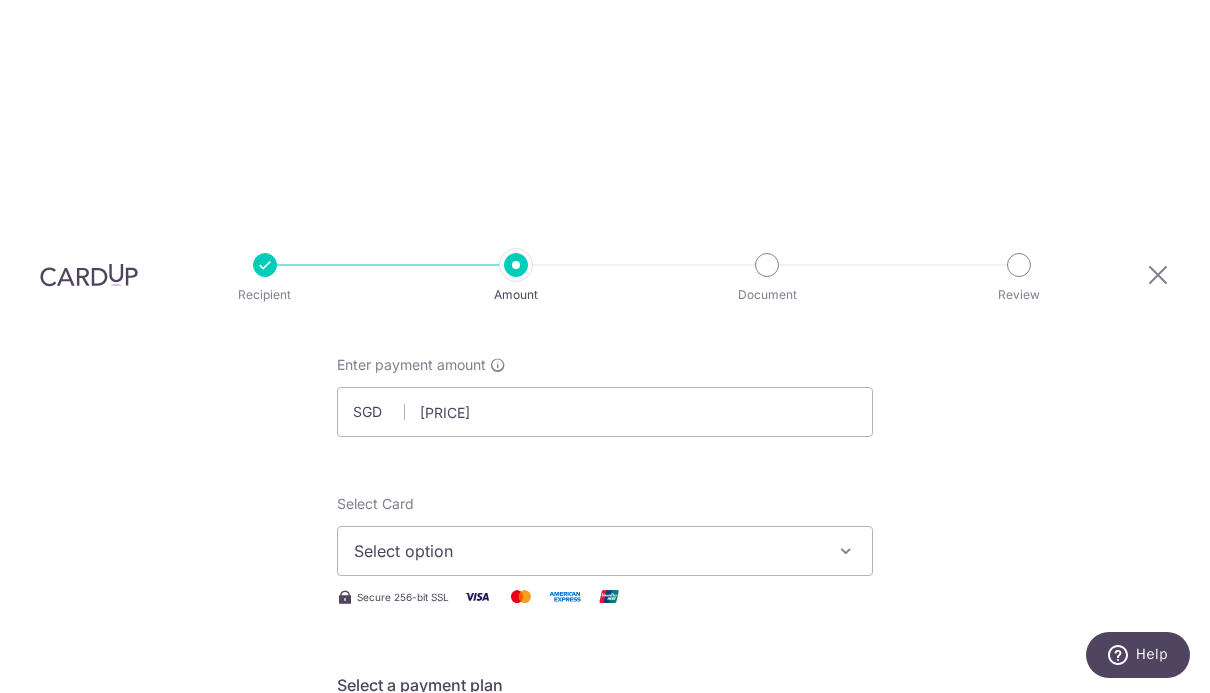 click at bounding box center [846, 552] 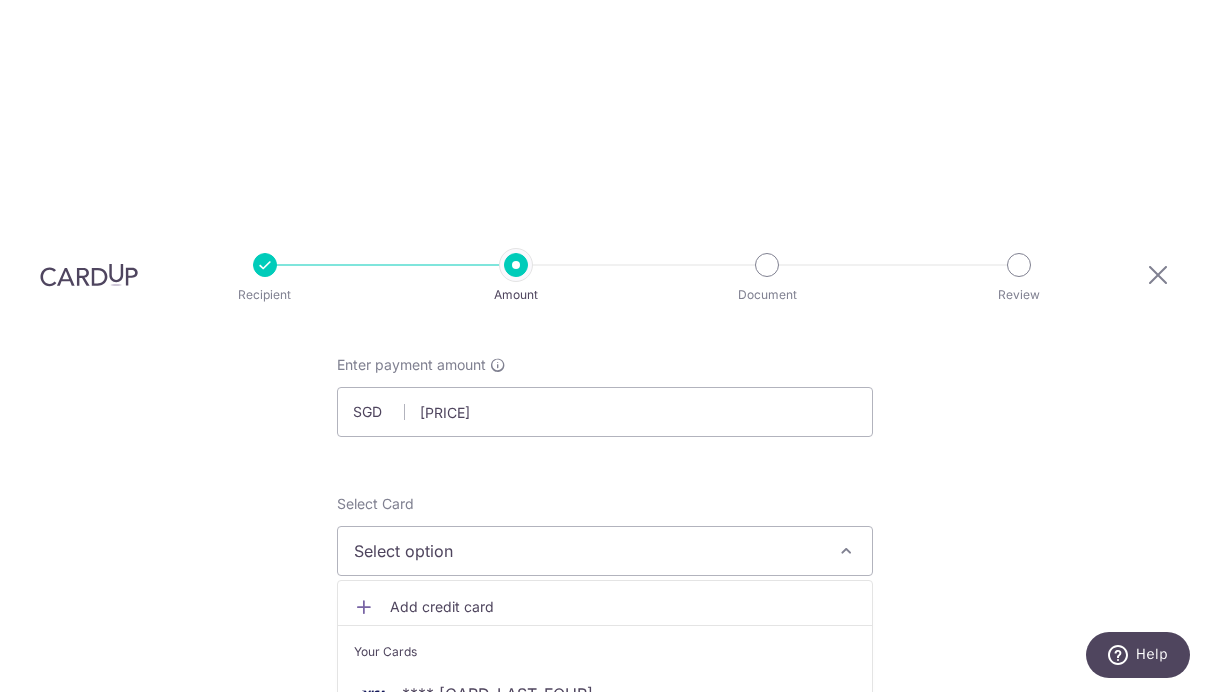 click on "**** 5447" at bounding box center (497, 695) 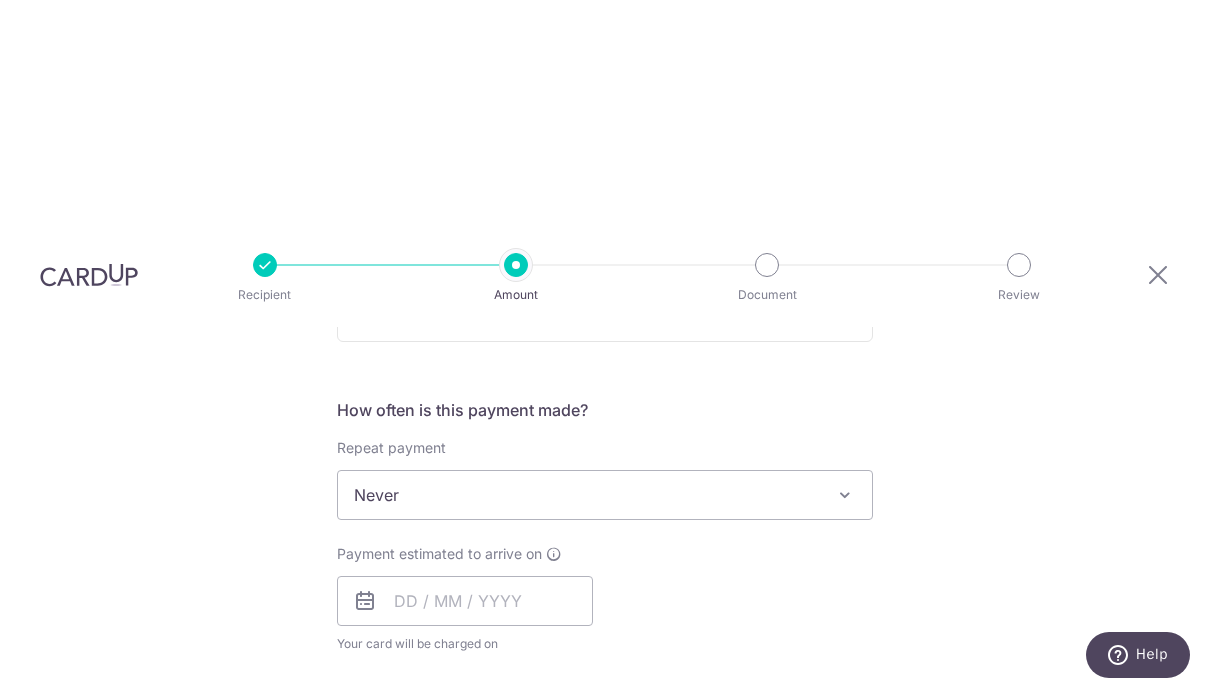 scroll, scrollTop: 706, scrollLeft: 0, axis: vertical 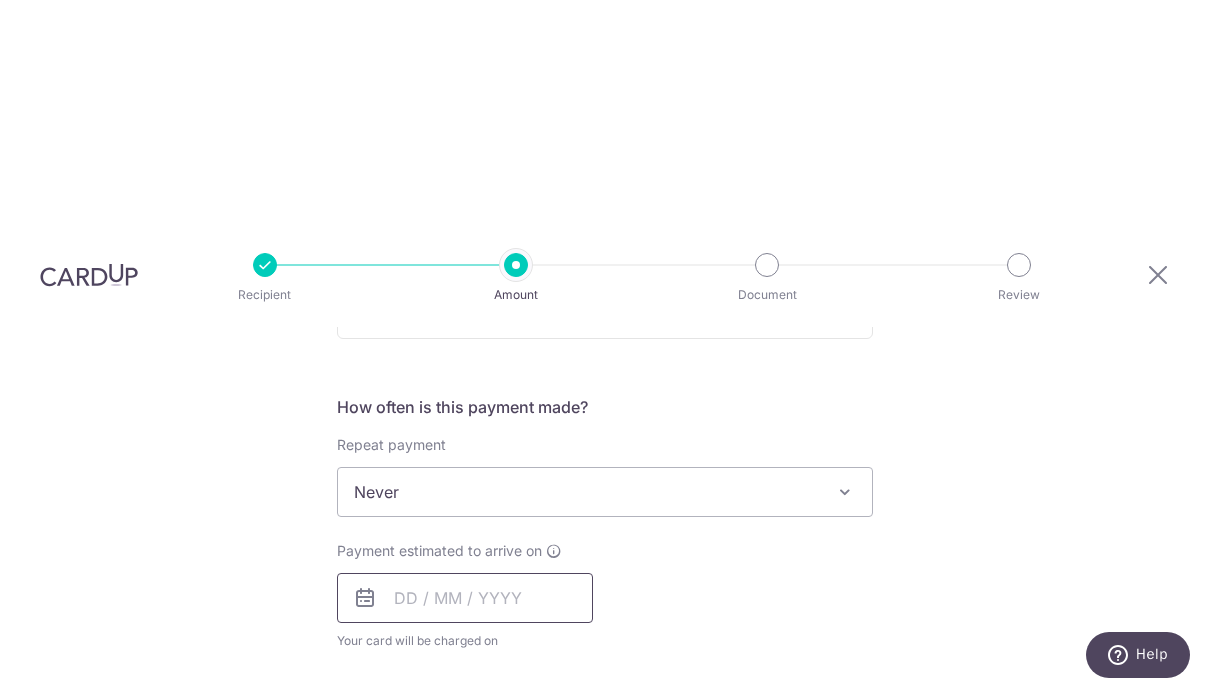 click at bounding box center [465, 599] 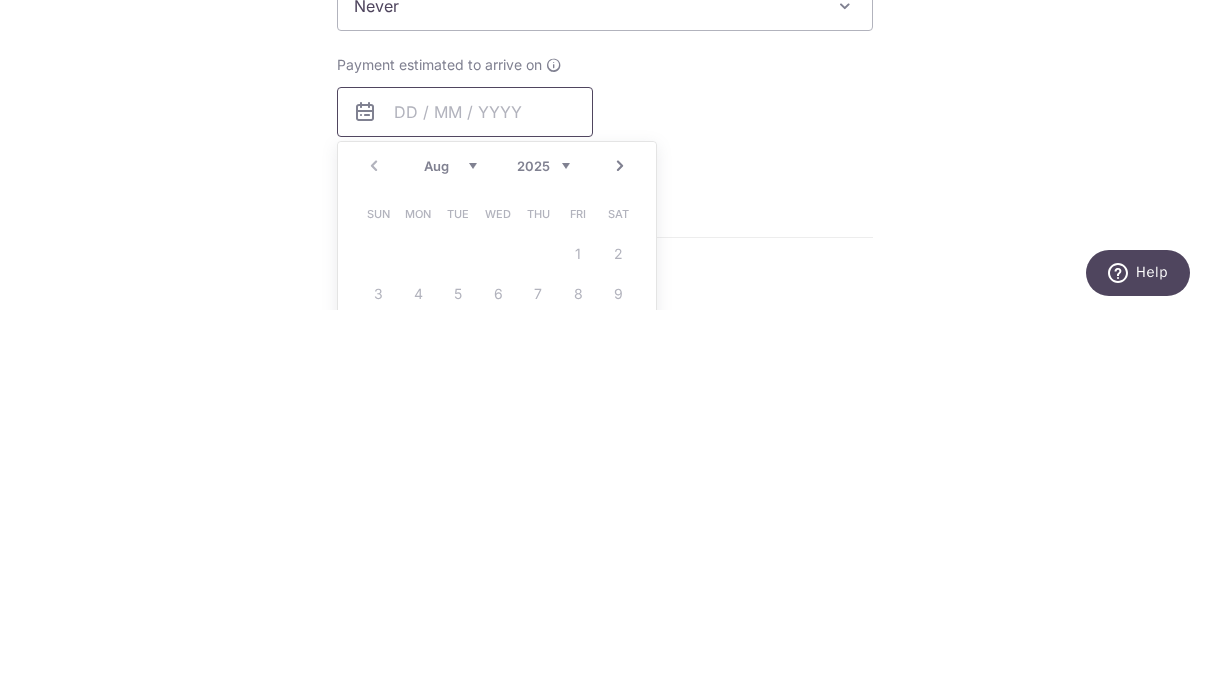 scroll, scrollTop: 829, scrollLeft: 0, axis: vertical 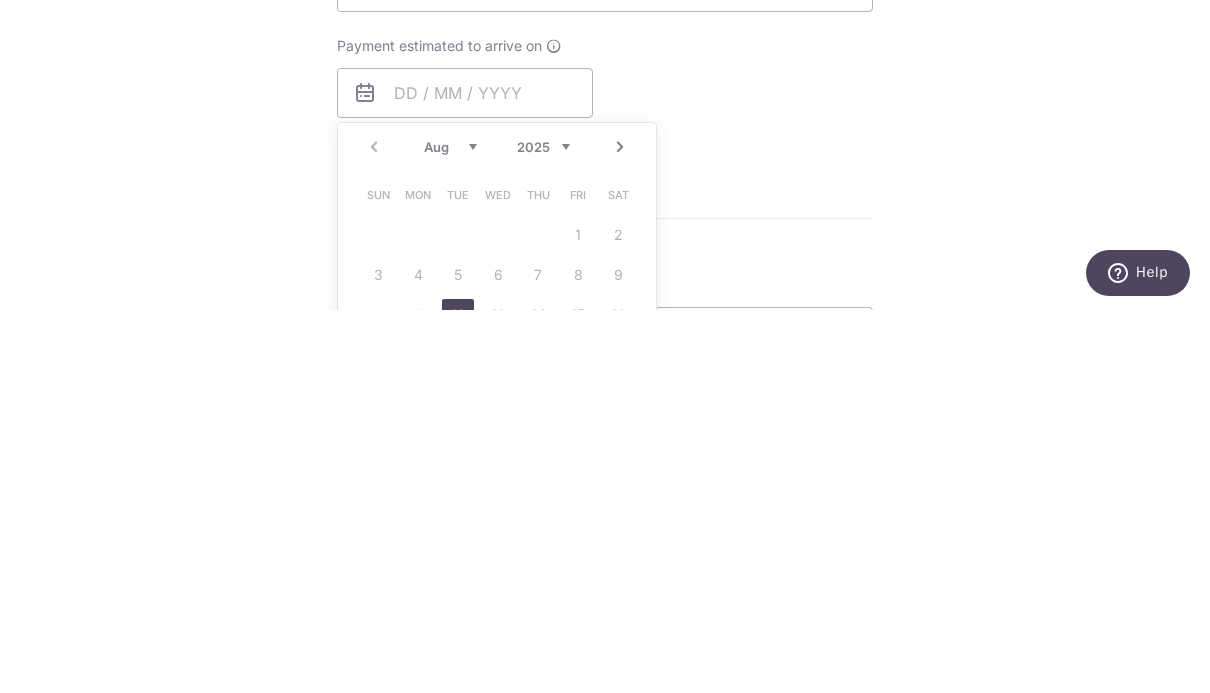 click on "12" at bounding box center [458, 698] 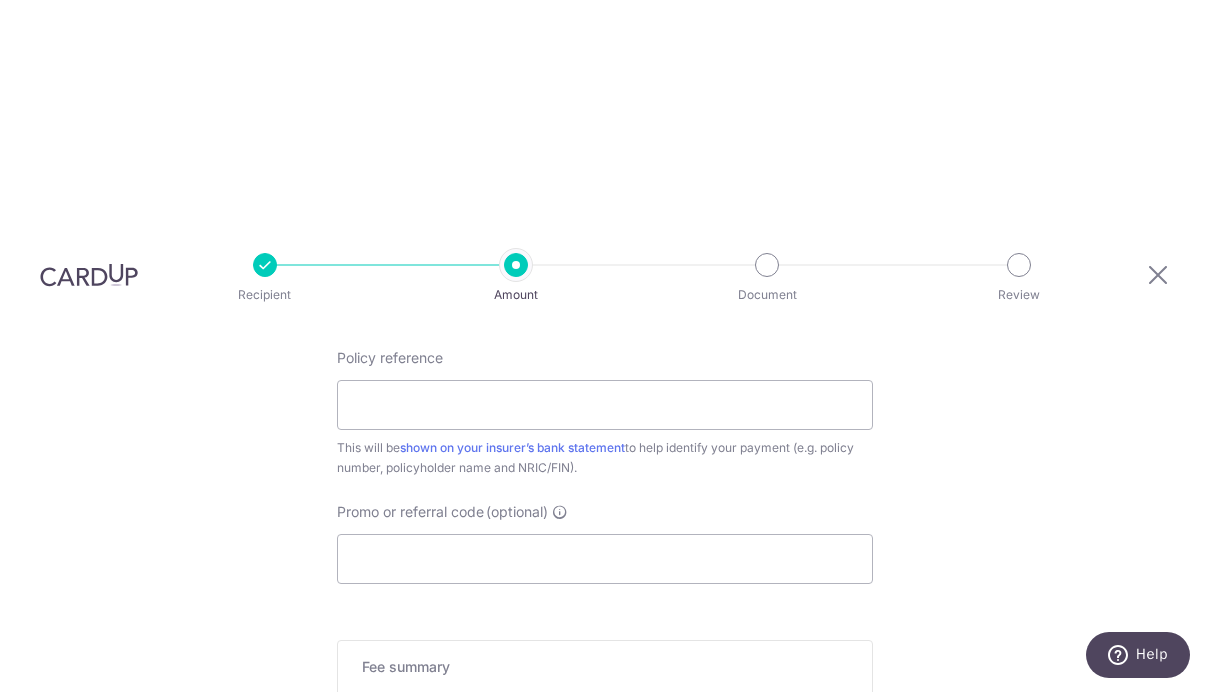 scroll, scrollTop: 1219, scrollLeft: 0, axis: vertical 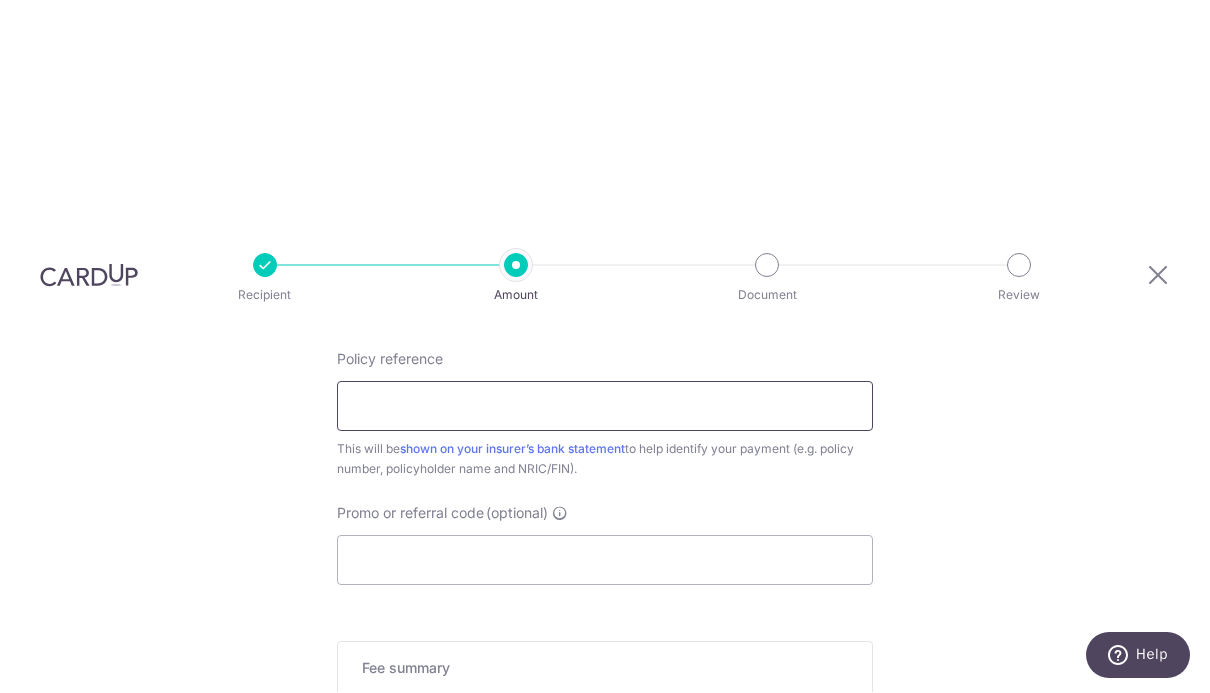 click on "Policy reference" at bounding box center (605, 407) 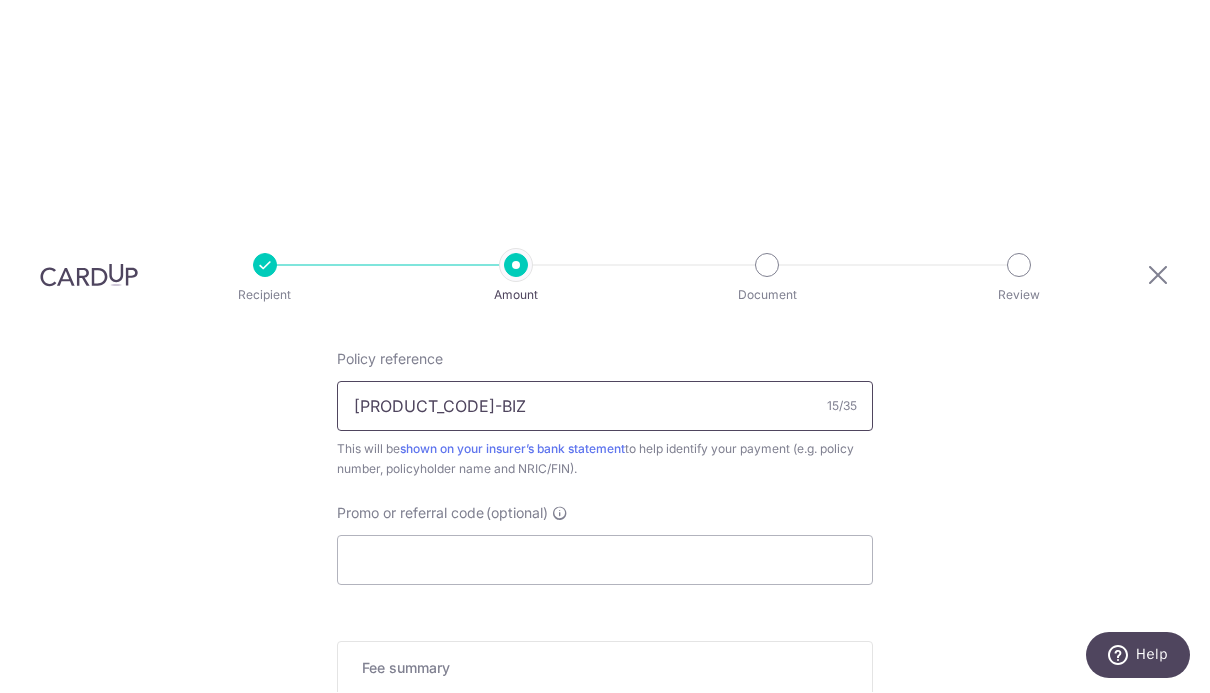 type on "08-B0027225-BIZ" 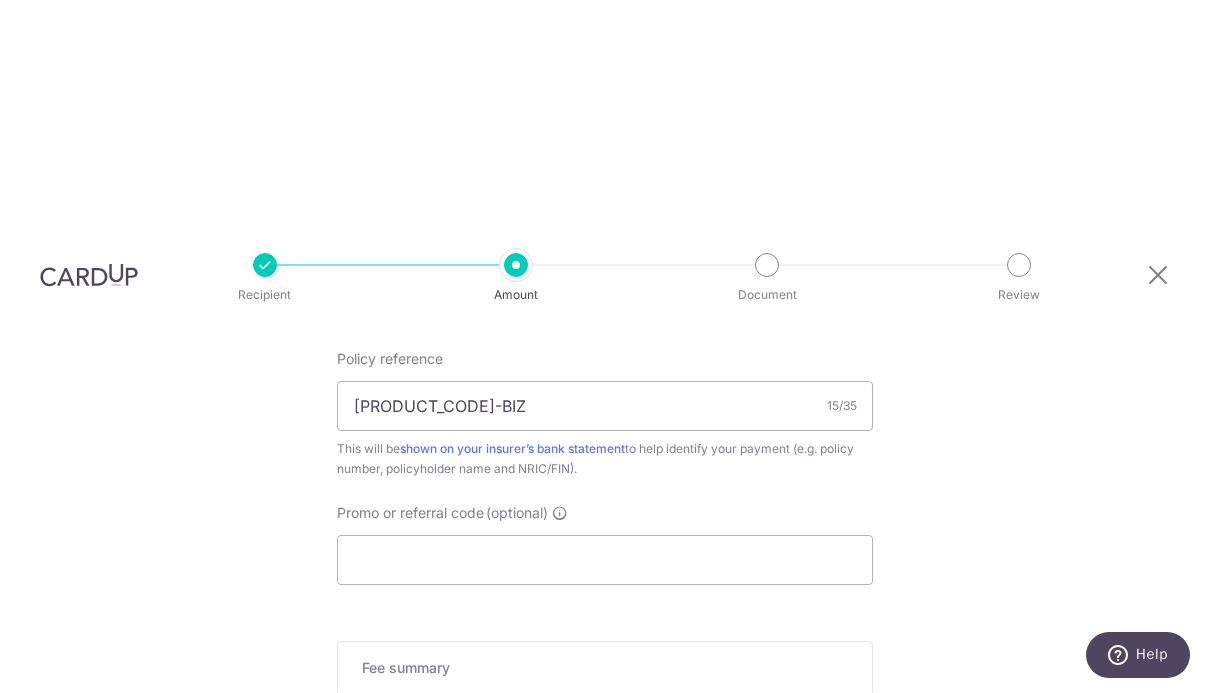 click on "Tell us more about your payment
Enter payment amount
SGD
2,061.06
2061.06
Select Card
**** 5447
Add credit card
Your Cards
**** 5447
Secure 256-bit SSL
Text
New card details
Card
Secure 256-bit SSL" at bounding box center (605, 54) 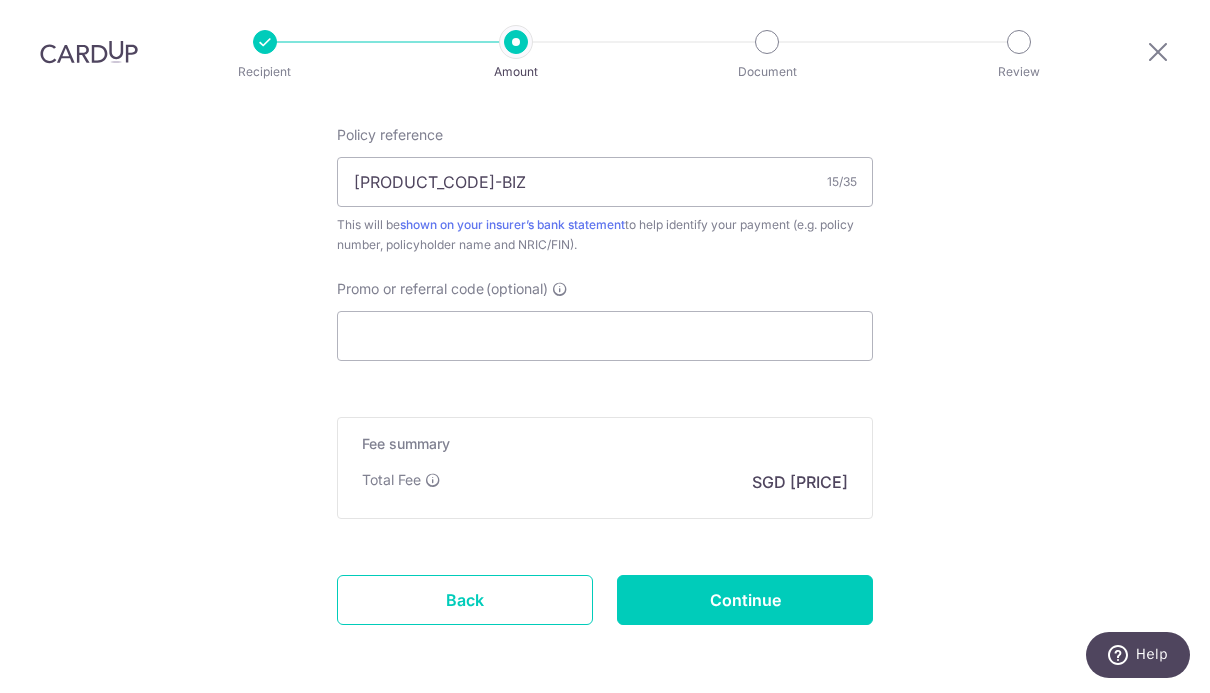 scroll, scrollTop: 1219, scrollLeft: 0, axis: vertical 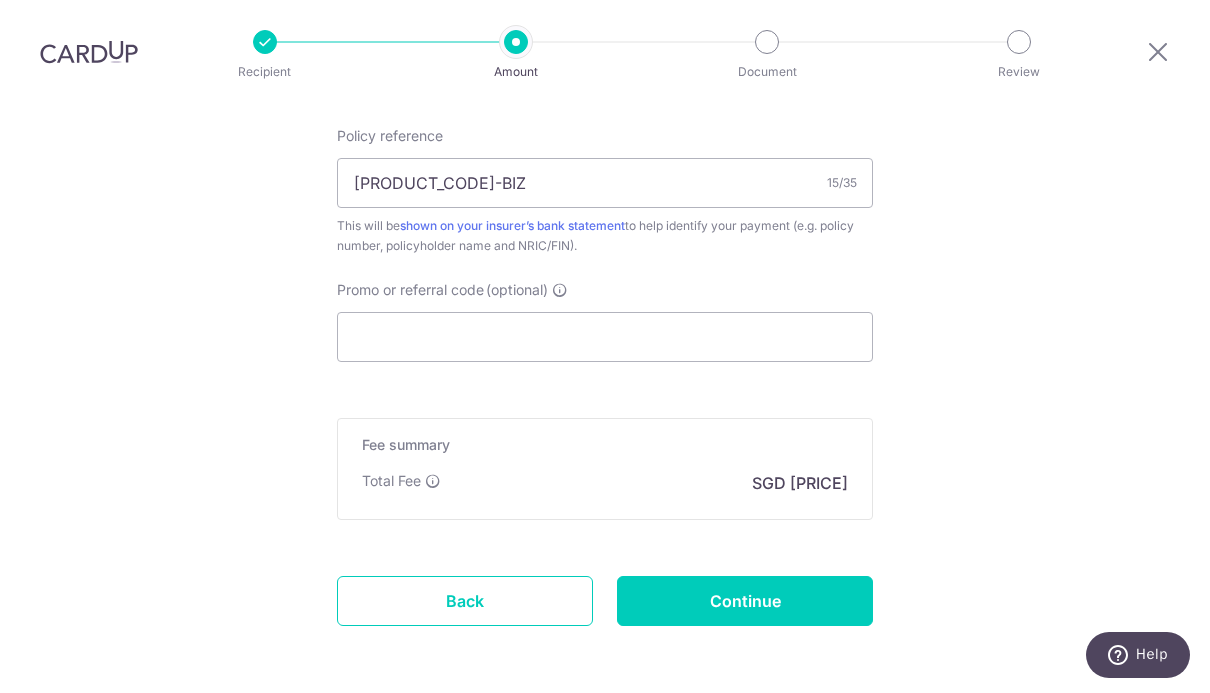 click on "Continue" at bounding box center [745, 602] 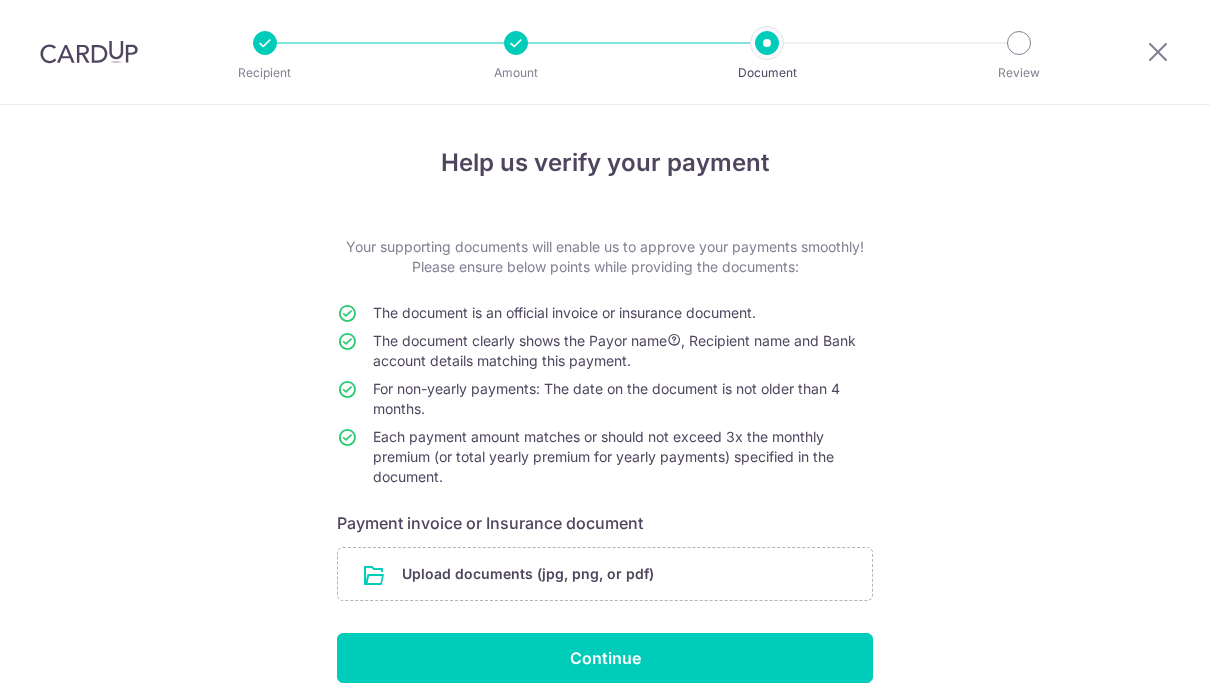 scroll, scrollTop: 0, scrollLeft: 0, axis: both 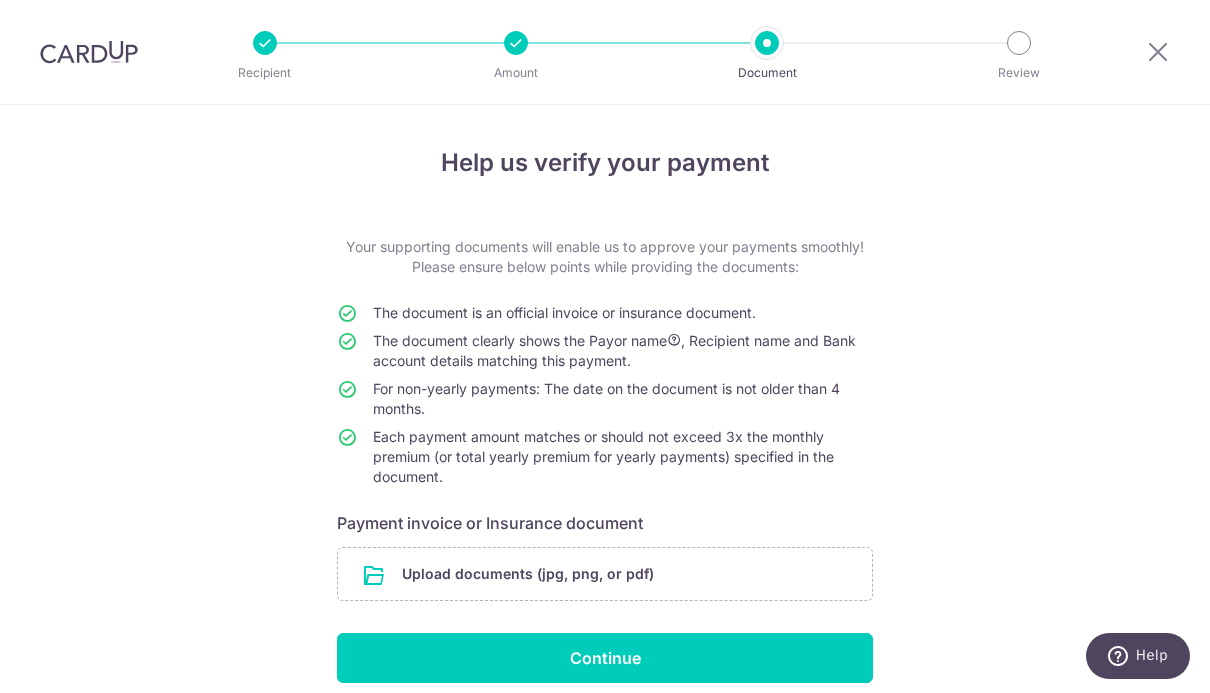 click at bounding box center (605, 574) 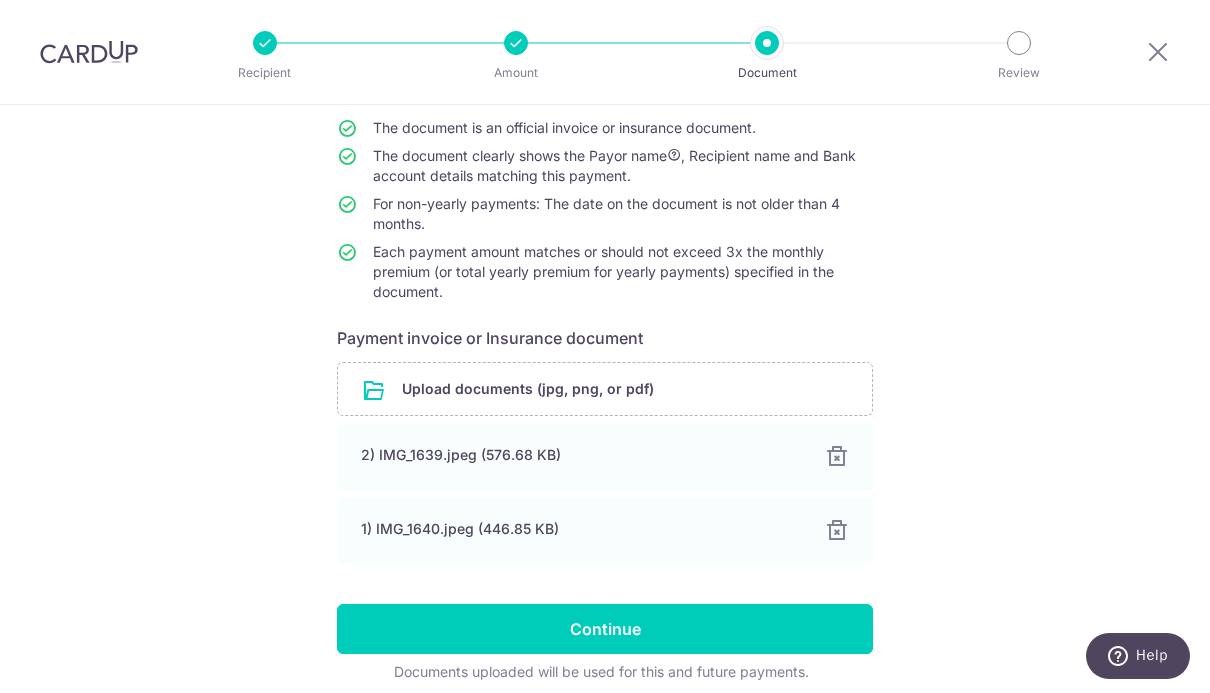 scroll, scrollTop: 184, scrollLeft: 0, axis: vertical 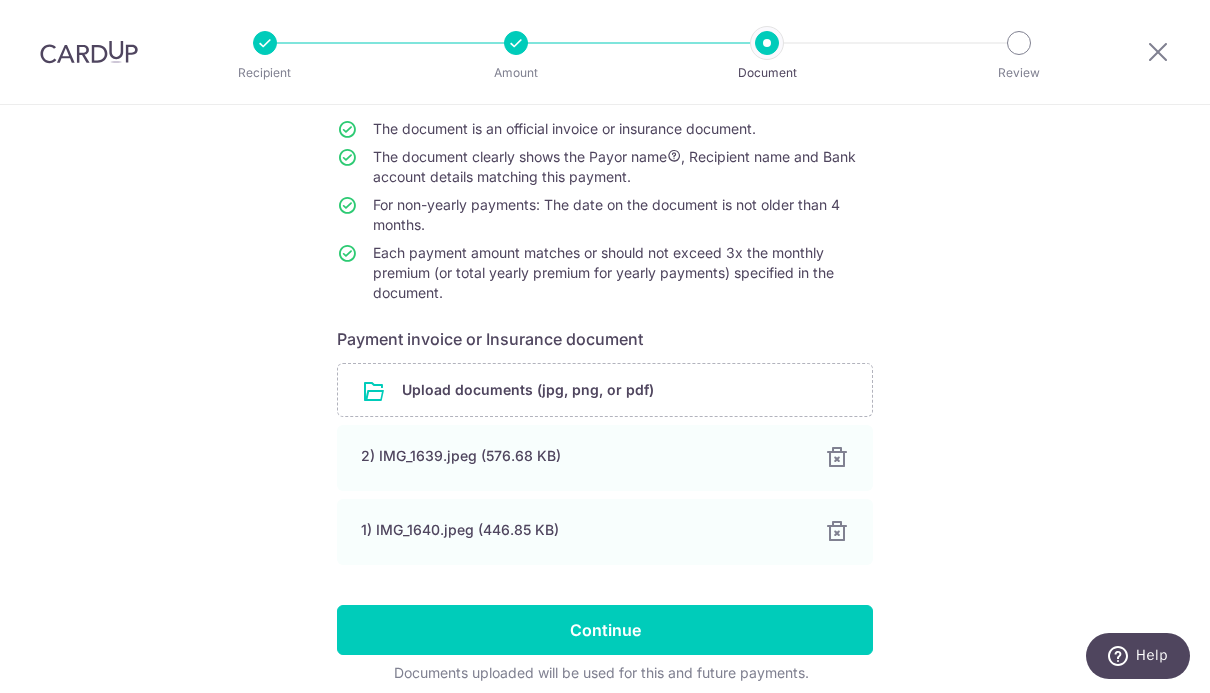 click on "Continue" at bounding box center (605, 630) 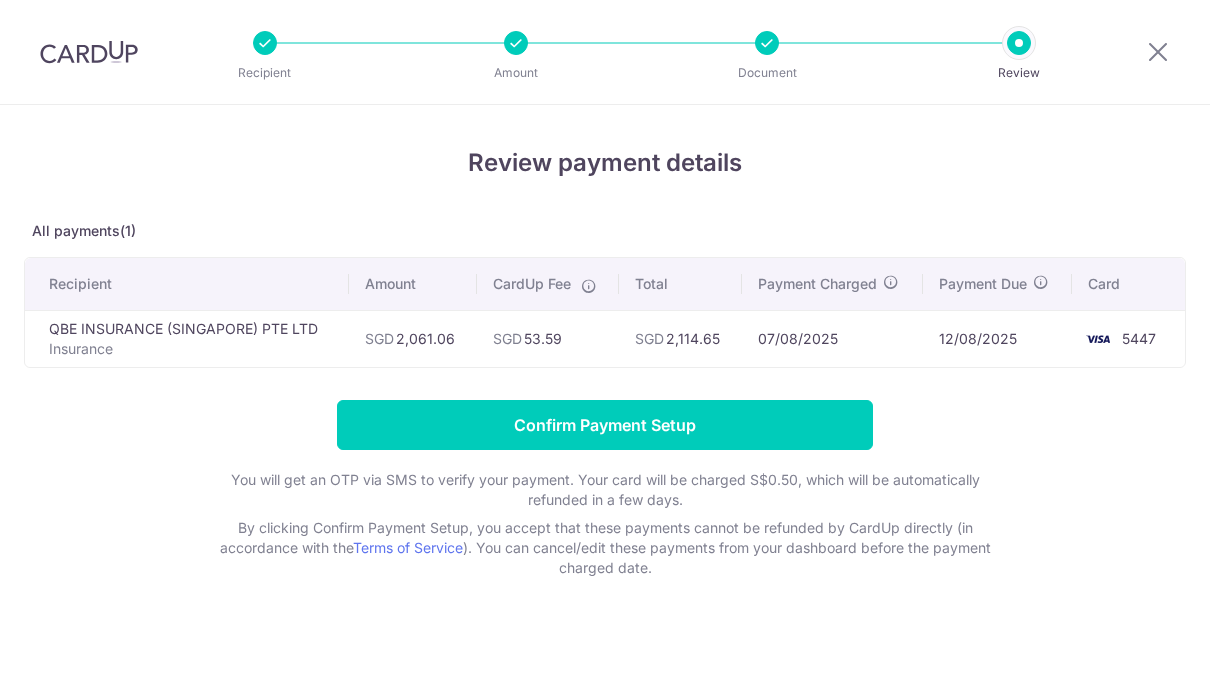 scroll, scrollTop: 0, scrollLeft: 0, axis: both 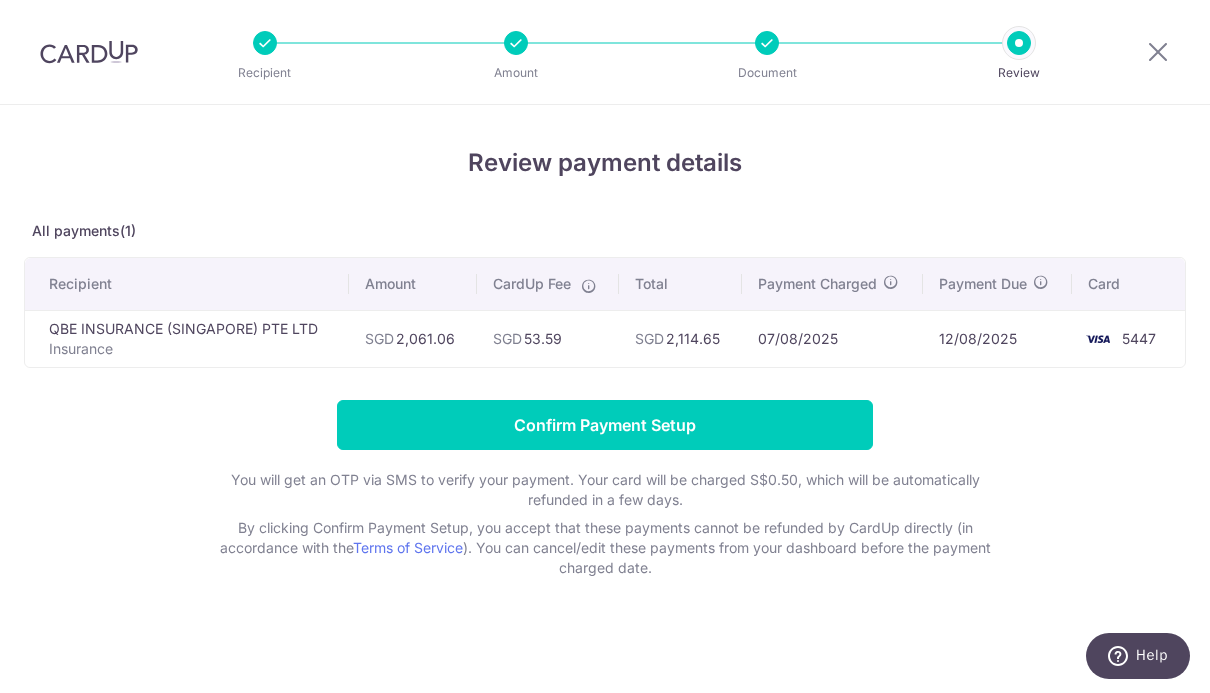 click on "Confirm Payment Setup" at bounding box center (605, 425) 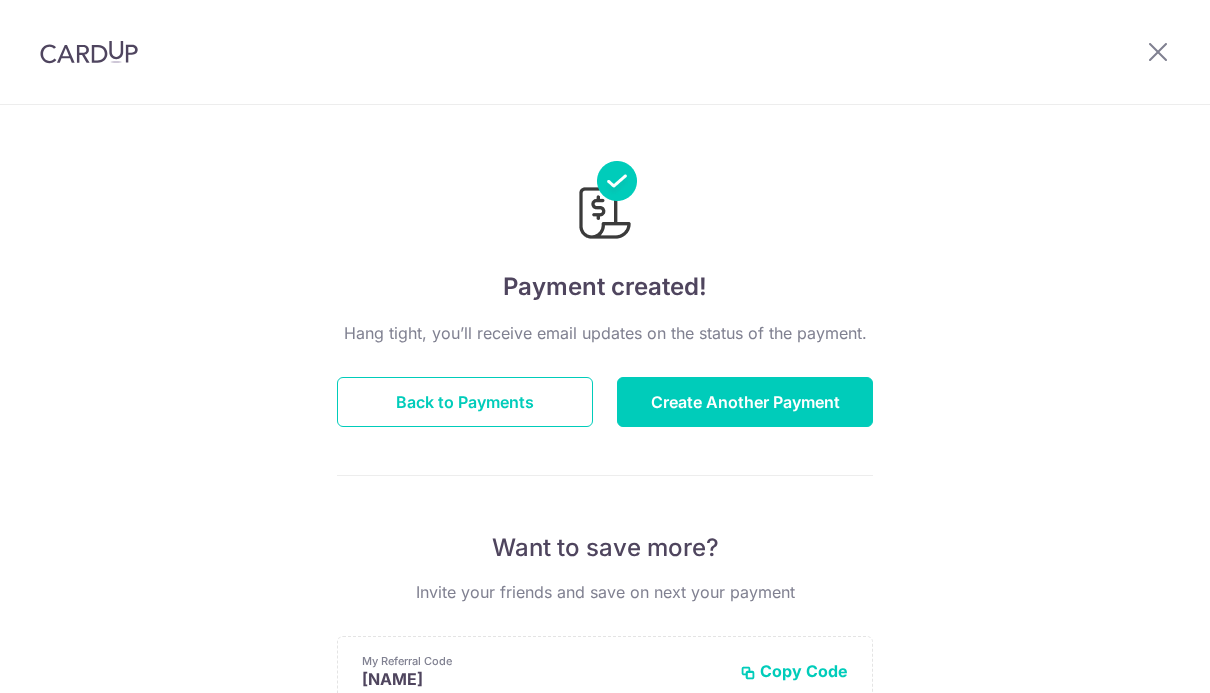 scroll, scrollTop: 0, scrollLeft: 0, axis: both 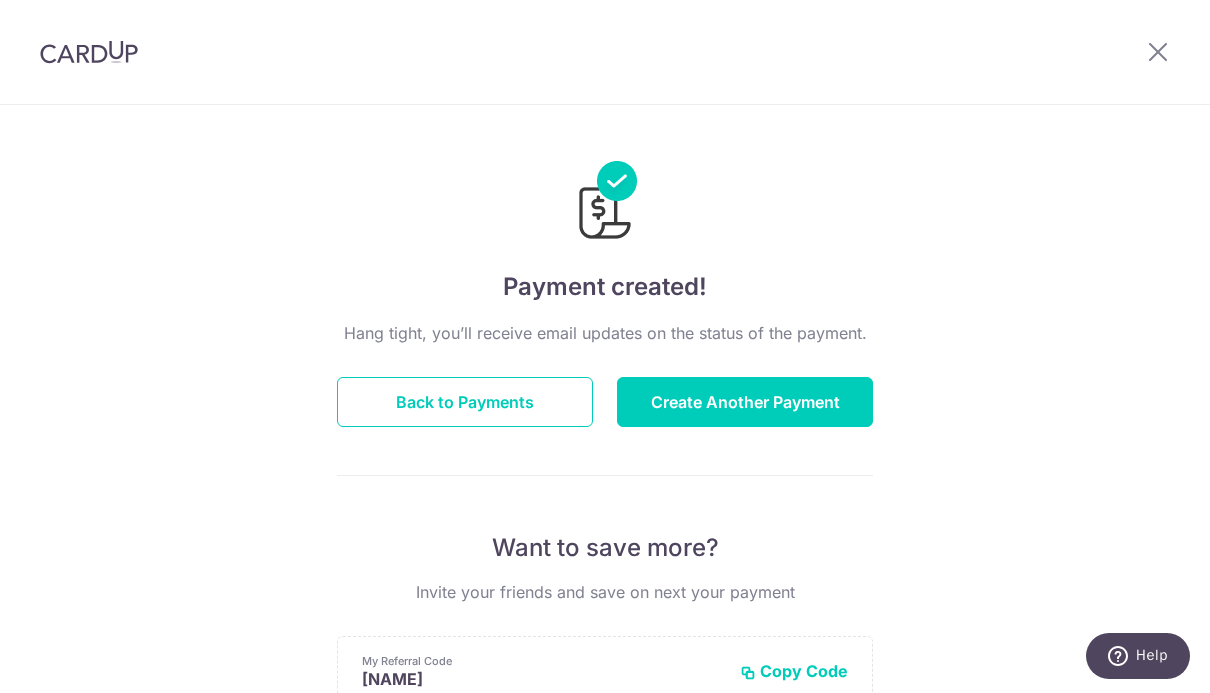 click on "Create Another Payment" at bounding box center [745, 402] 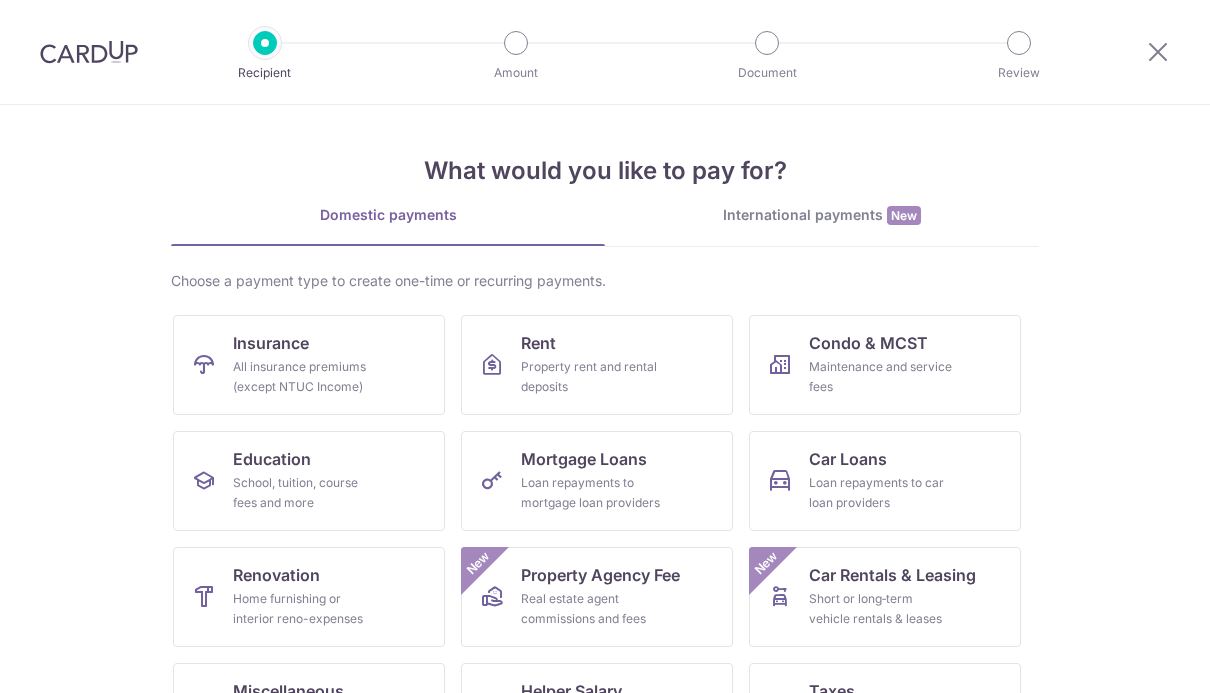 scroll, scrollTop: 0, scrollLeft: 0, axis: both 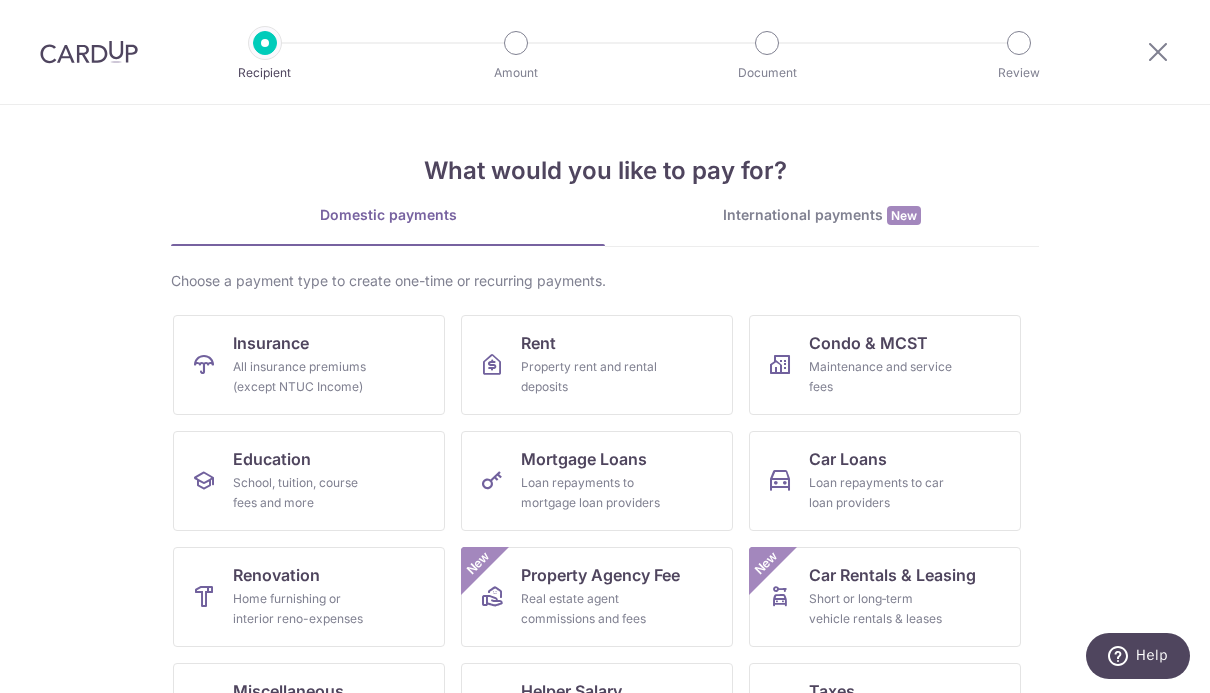 click on "All insurance premiums (except NTUC Income)" at bounding box center (305, 377) 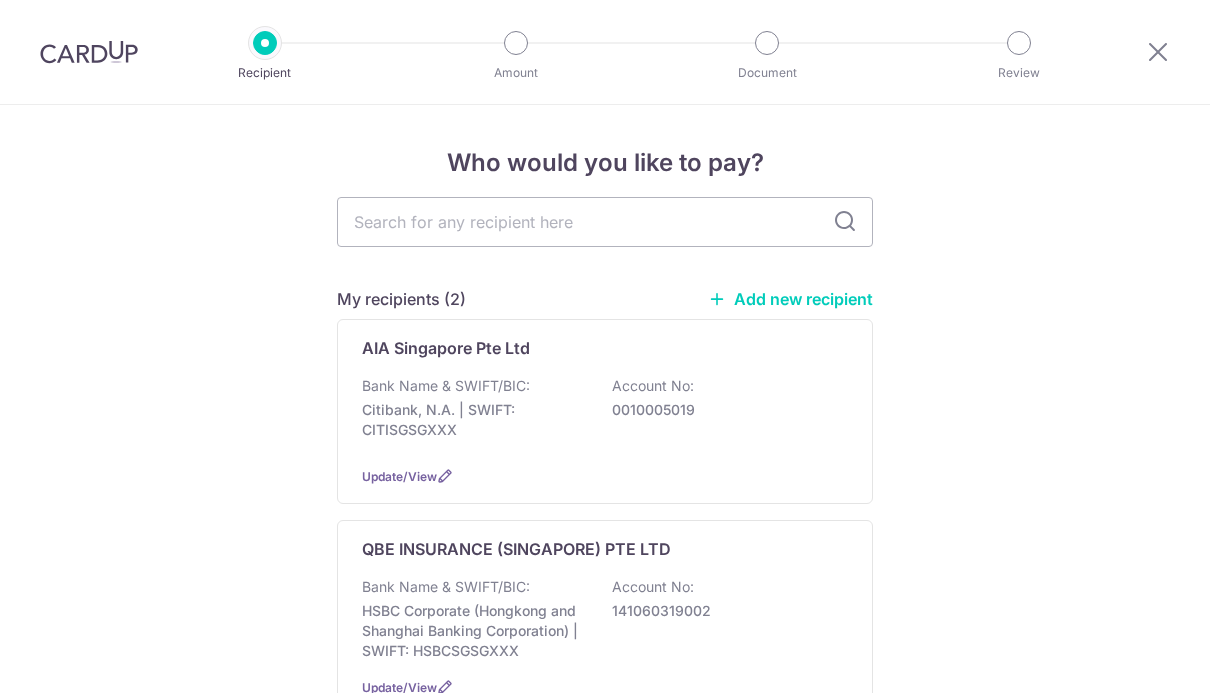 scroll, scrollTop: 0, scrollLeft: 0, axis: both 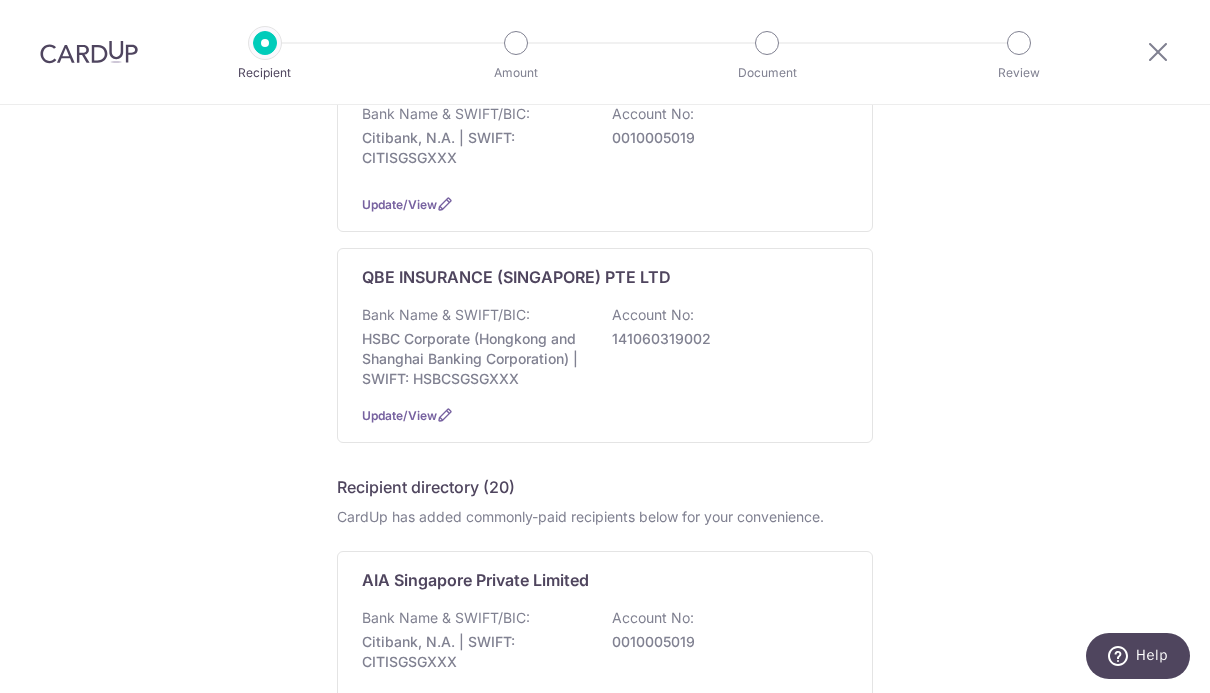 click on "QBE INSURANCE (SINGAPORE) PTE LTD
Bank Name & SWIFT/BIC:
HSBC Corporate (Hongkong and Shanghai Banking Corporation) | SWIFT: HSBCSGSGXXX
Account No:
[ACCOUNT_NUMBER]
Update/View" at bounding box center [605, 345] 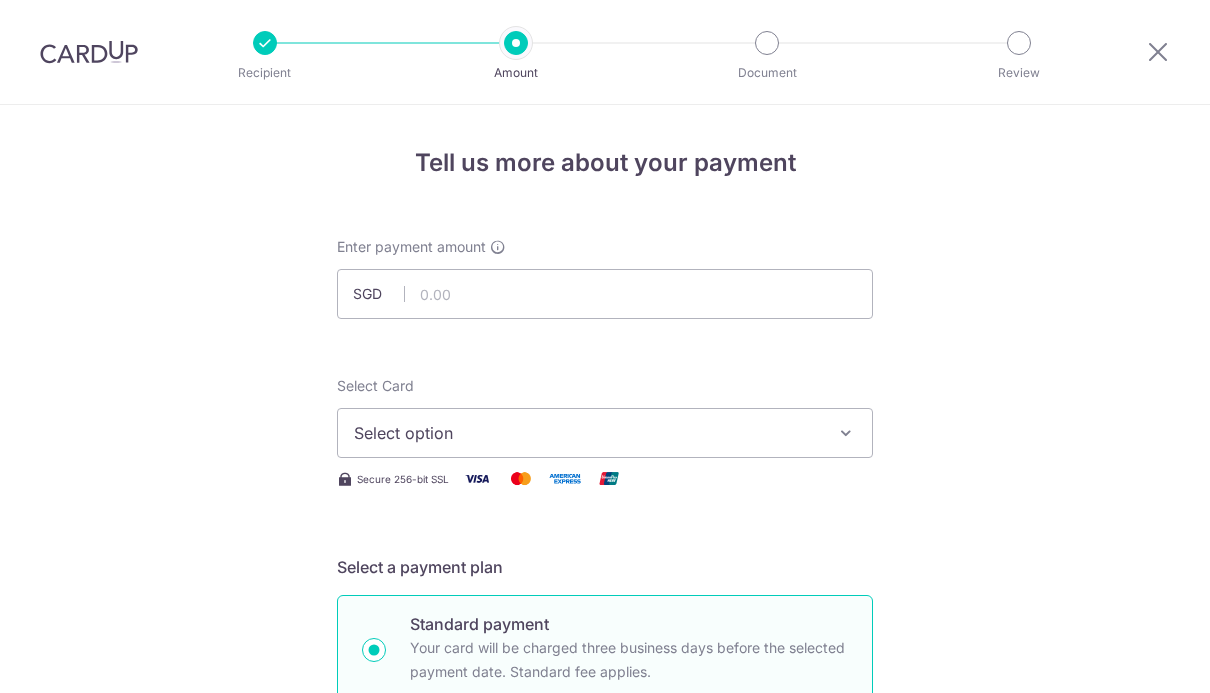 scroll, scrollTop: 0, scrollLeft: 0, axis: both 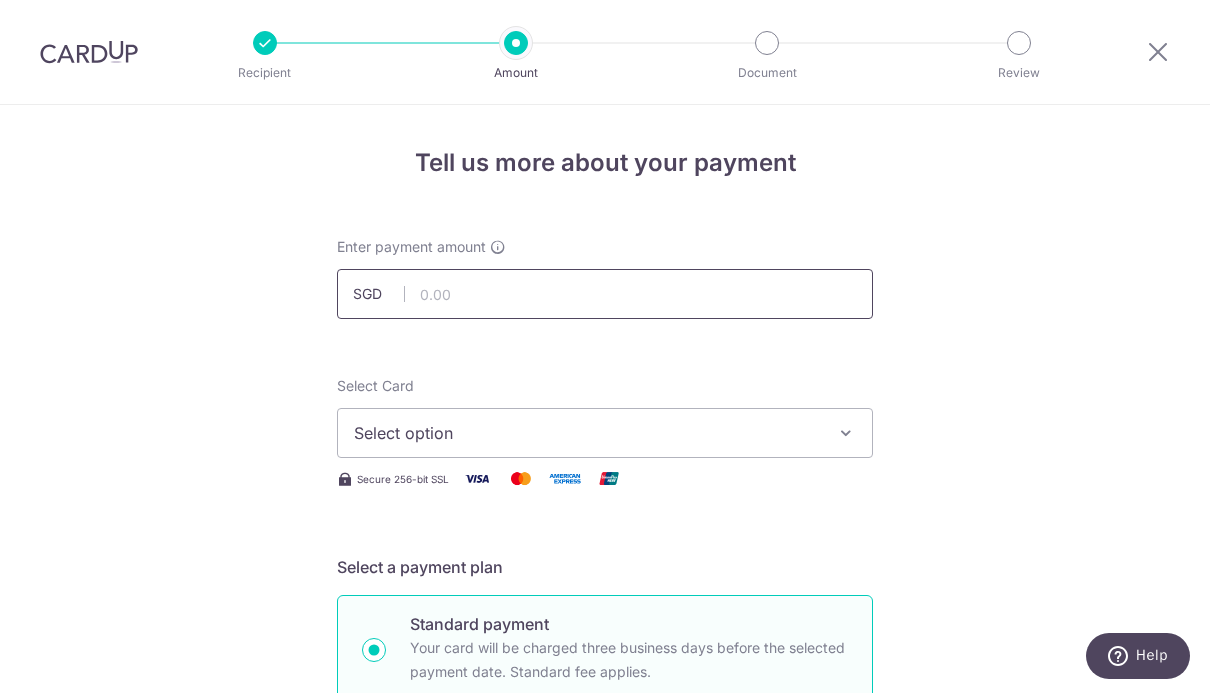 click at bounding box center [605, 294] 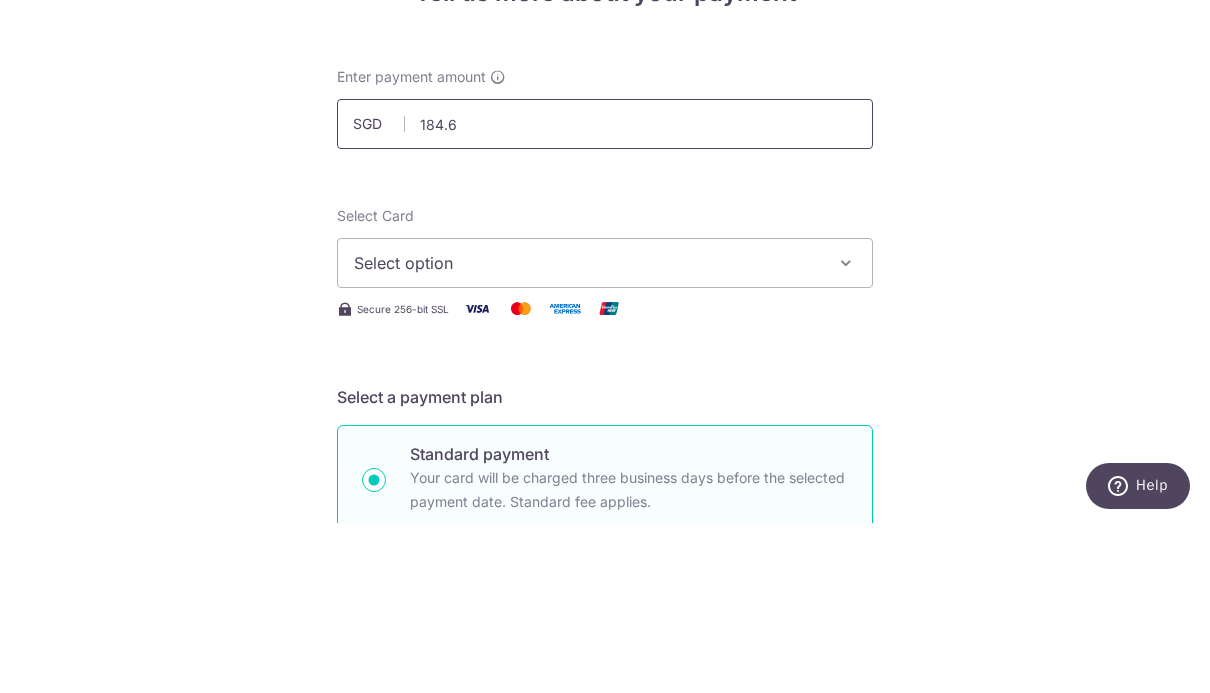 type on "184.68" 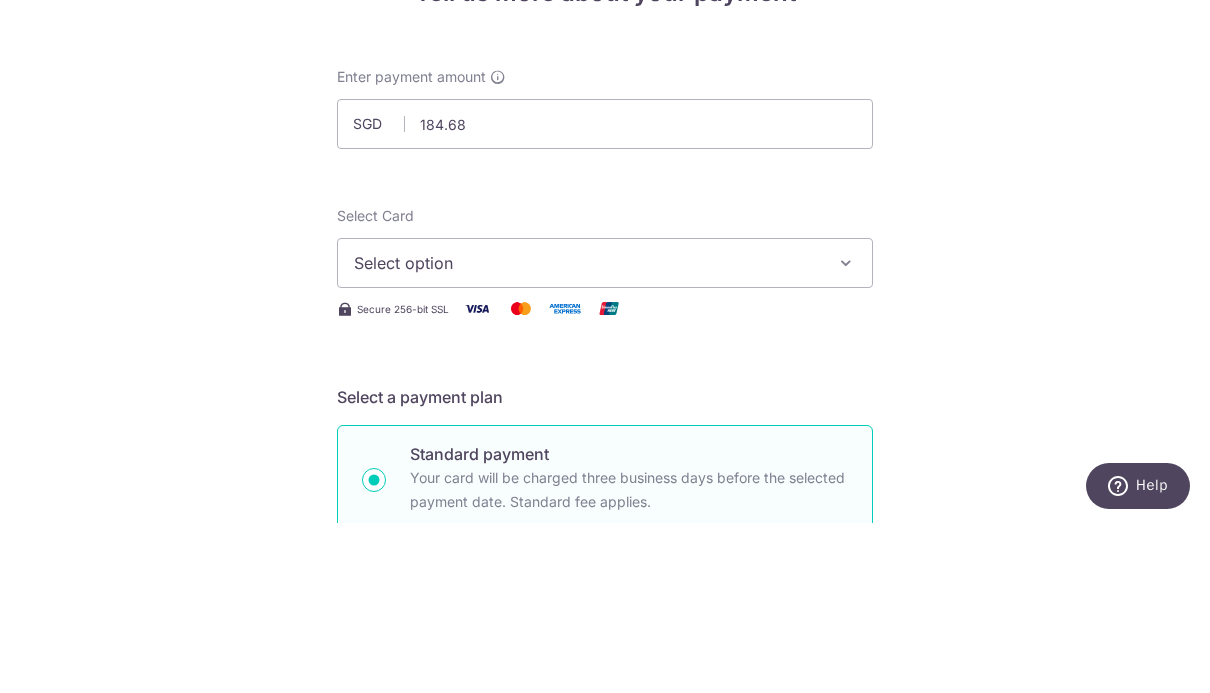 scroll, scrollTop: 92, scrollLeft: 0, axis: vertical 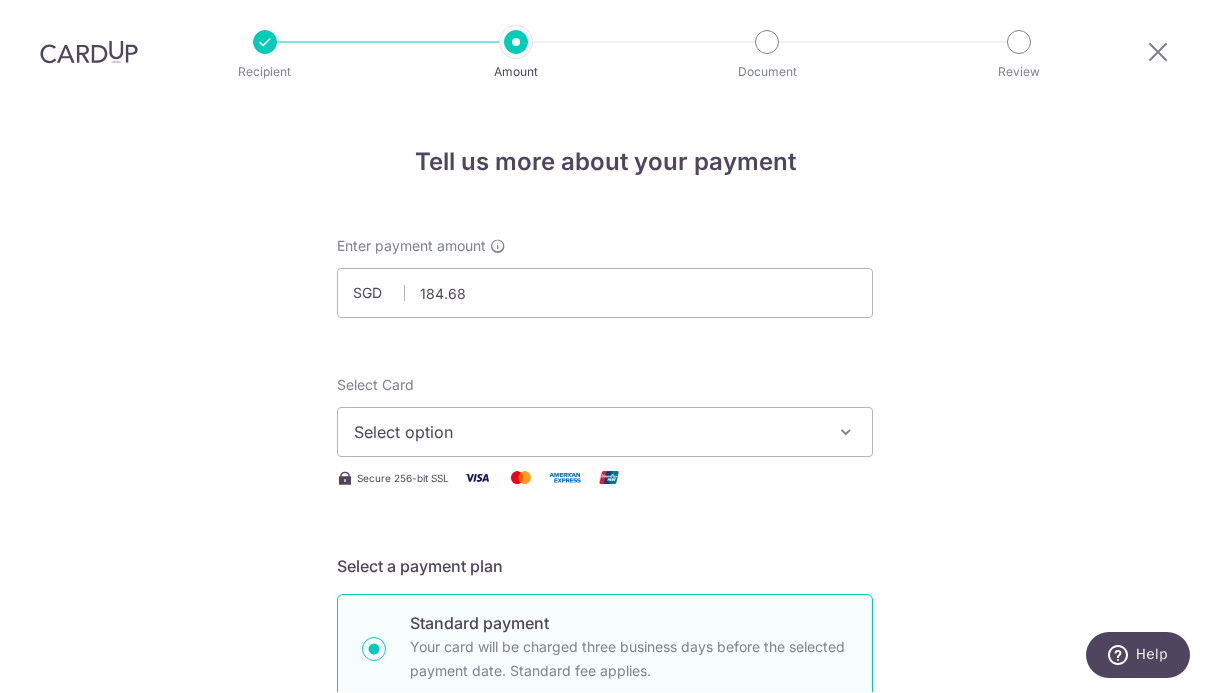 click on "Select option" at bounding box center (587, 433) 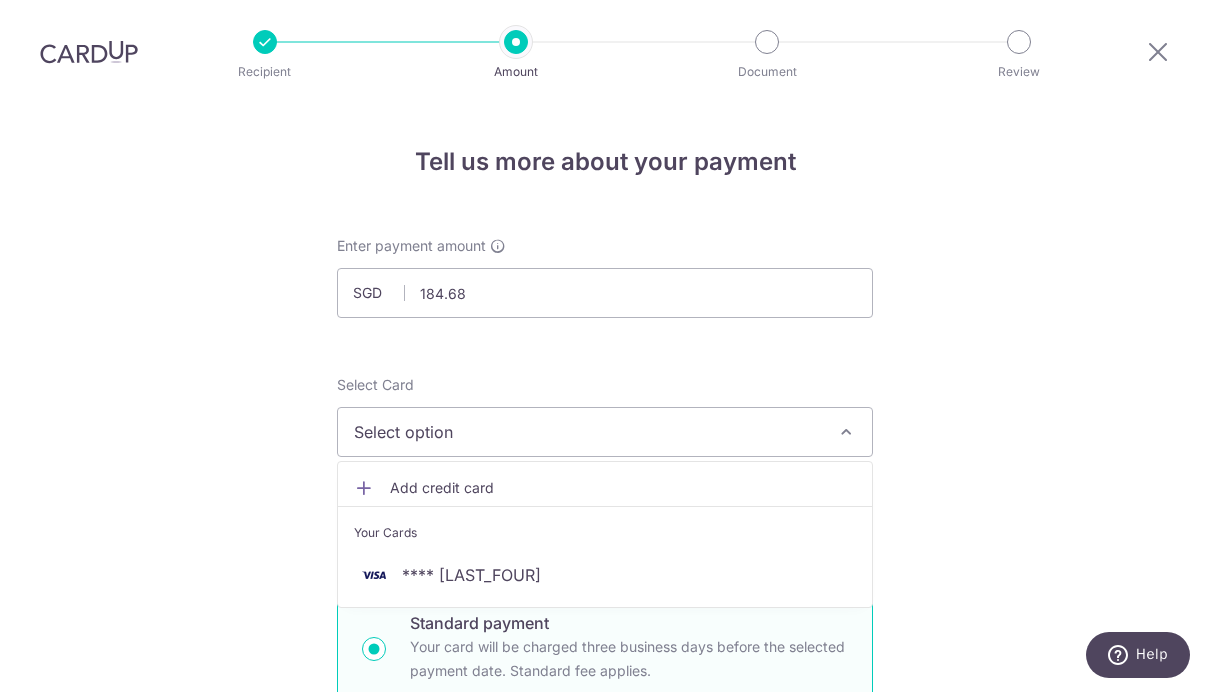 click on "**** [LAST_FOUR]" at bounding box center [471, 576] 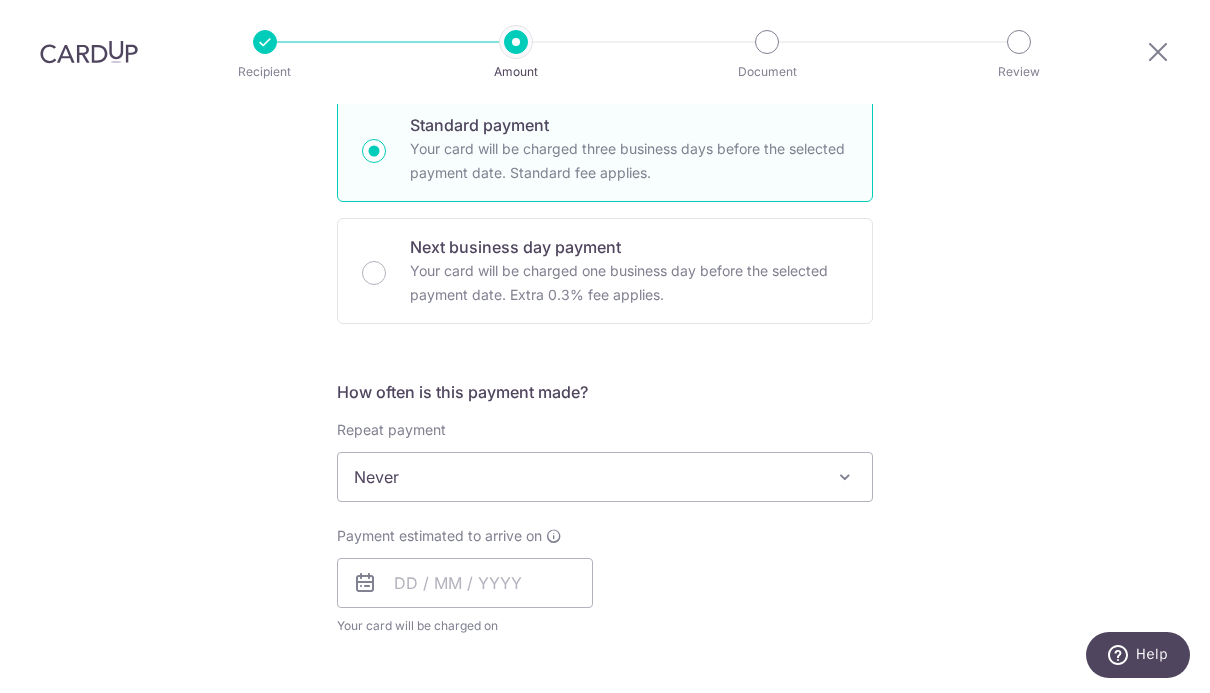 scroll, scrollTop: 501, scrollLeft: 0, axis: vertical 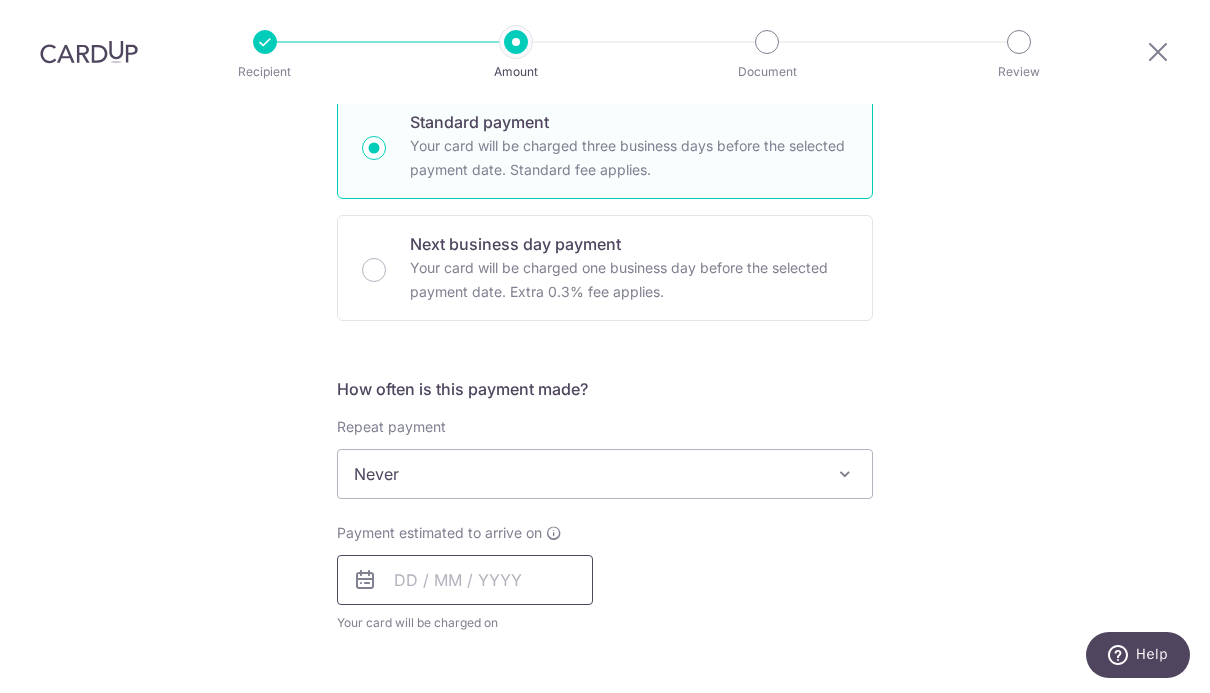 click at bounding box center [465, 581] 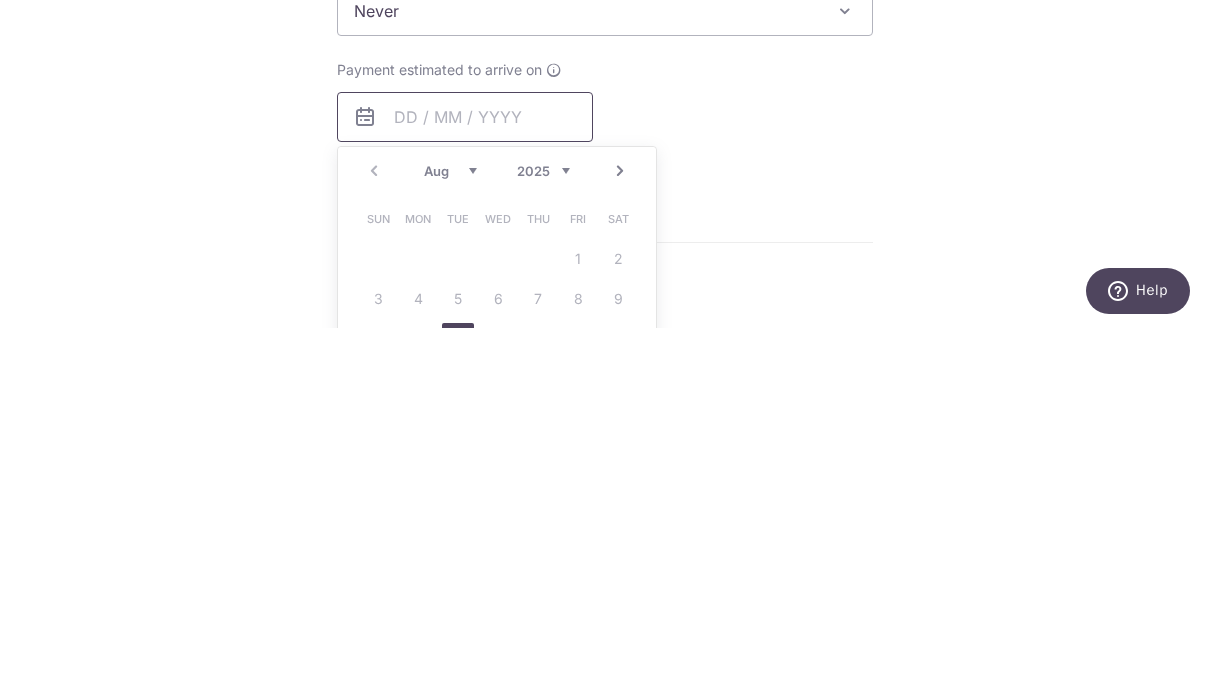scroll, scrollTop: 609, scrollLeft: 0, axis: vertical 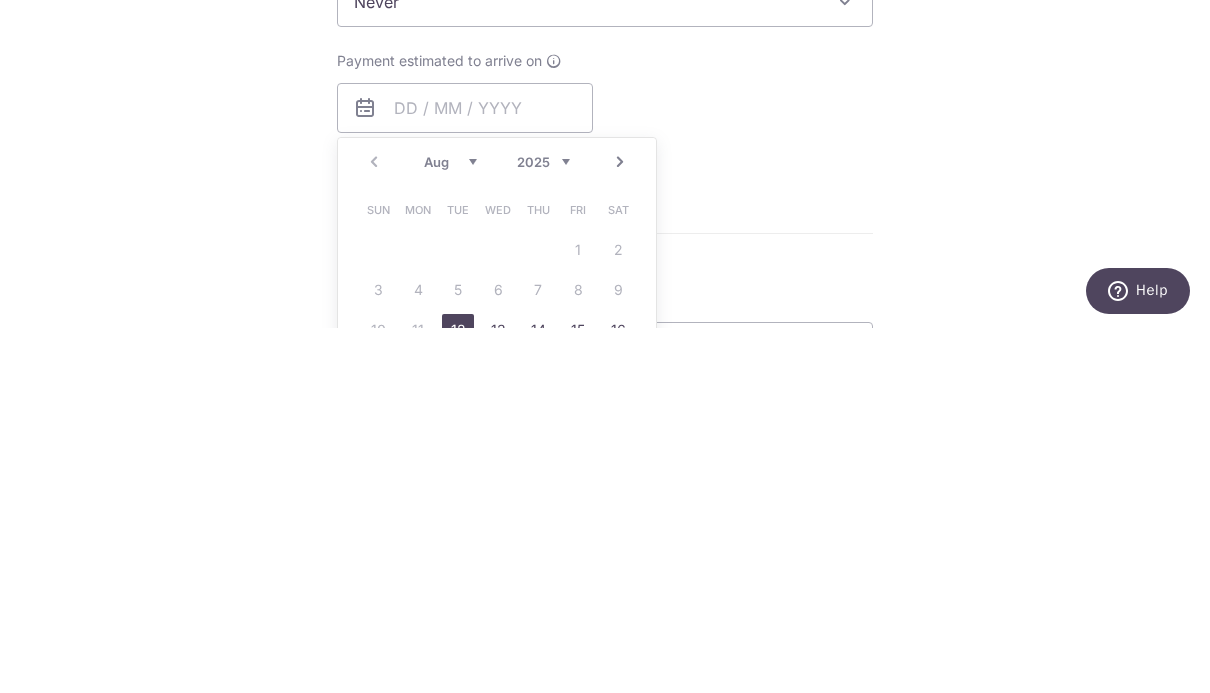 click on "12" at bounding box center (458, 695) 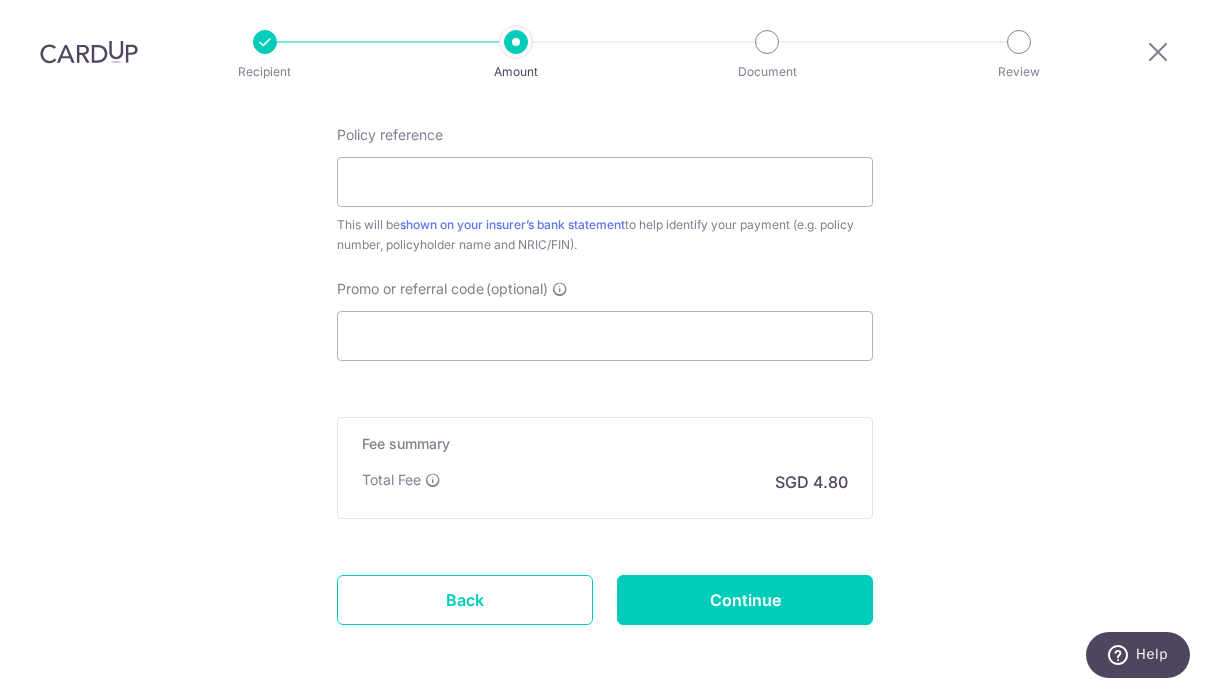 scroll, scrollTop: 1219, scrollLeft: 0, axis: vertical 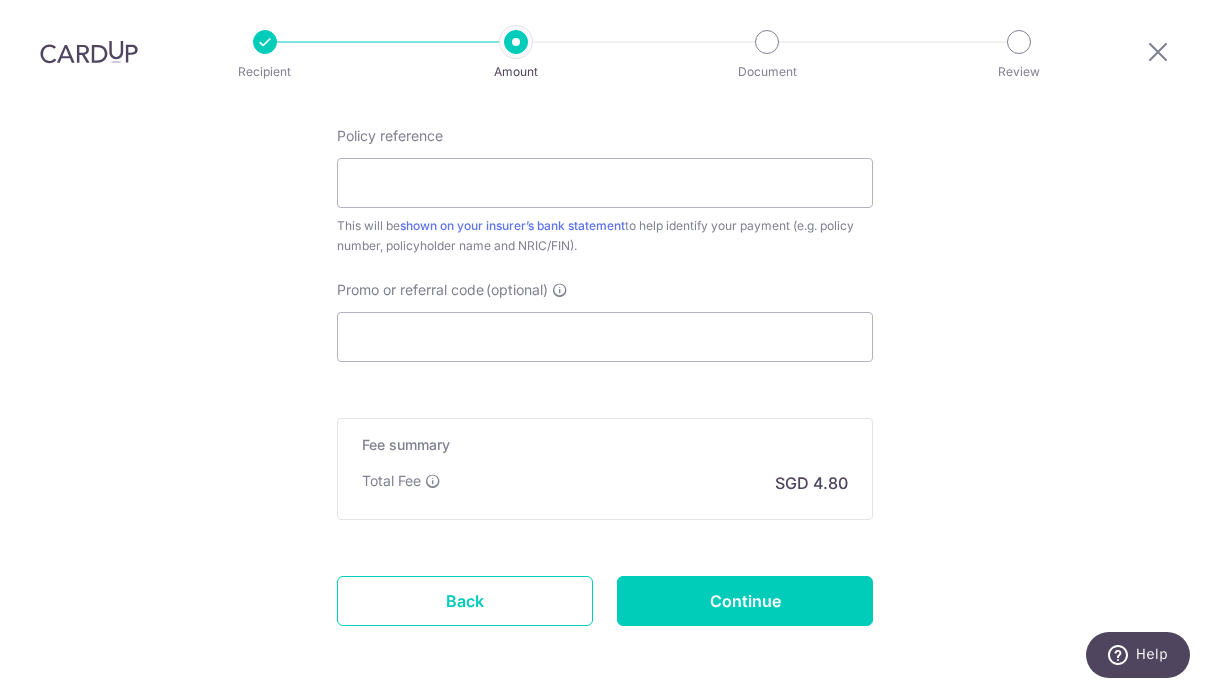 click on "Continue" at bounding box center (745, 602) 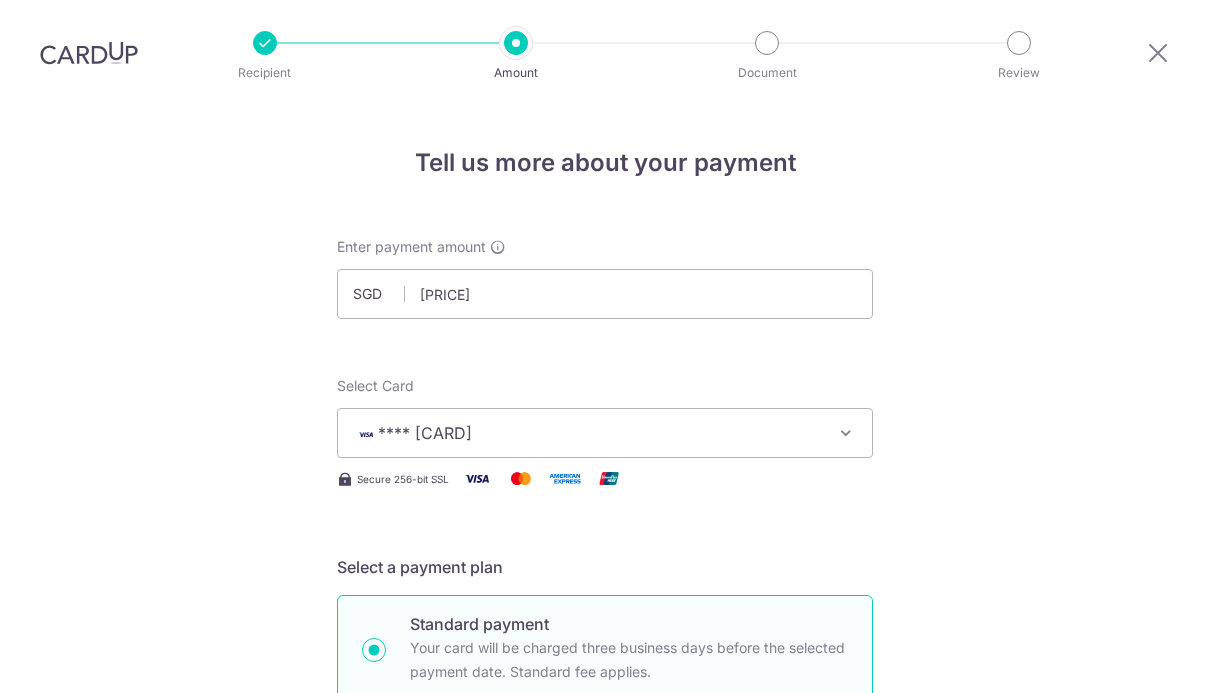 scroll, scrollTop: 92, scrollLeft: 0, axis: vertical 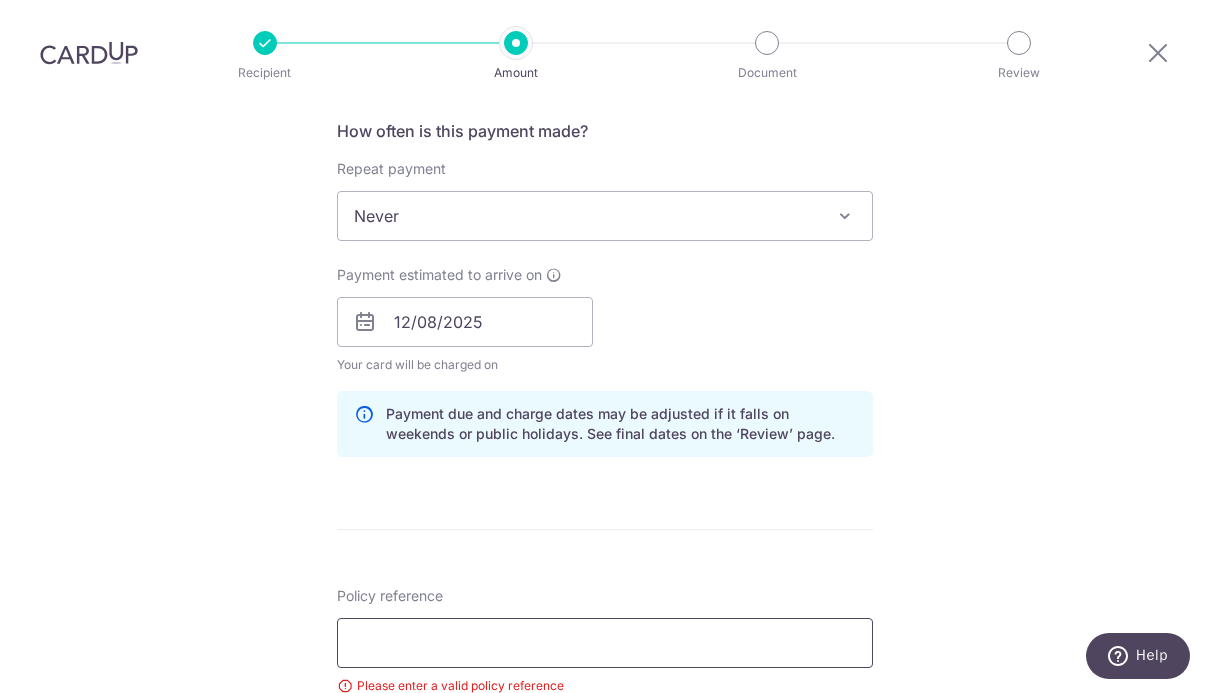 click on "Policy reference" at bounding box center [605, 643] 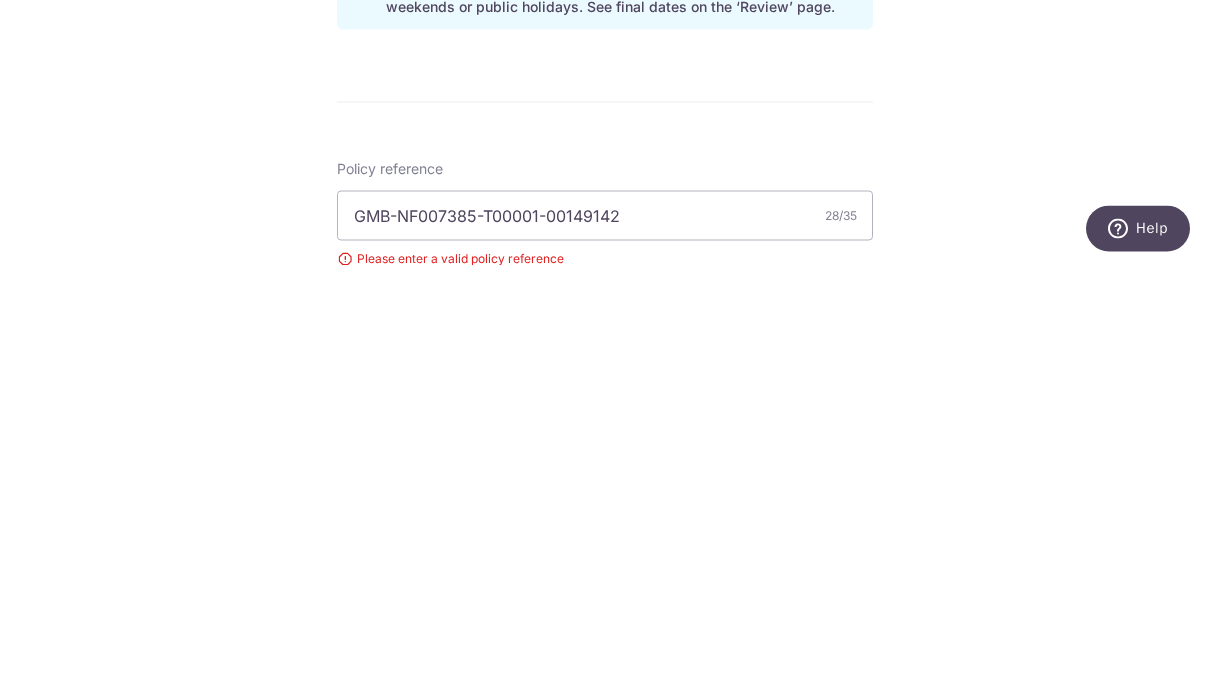 scroll, scrollTop: 92, scrollLeft: 0, axis: vertical 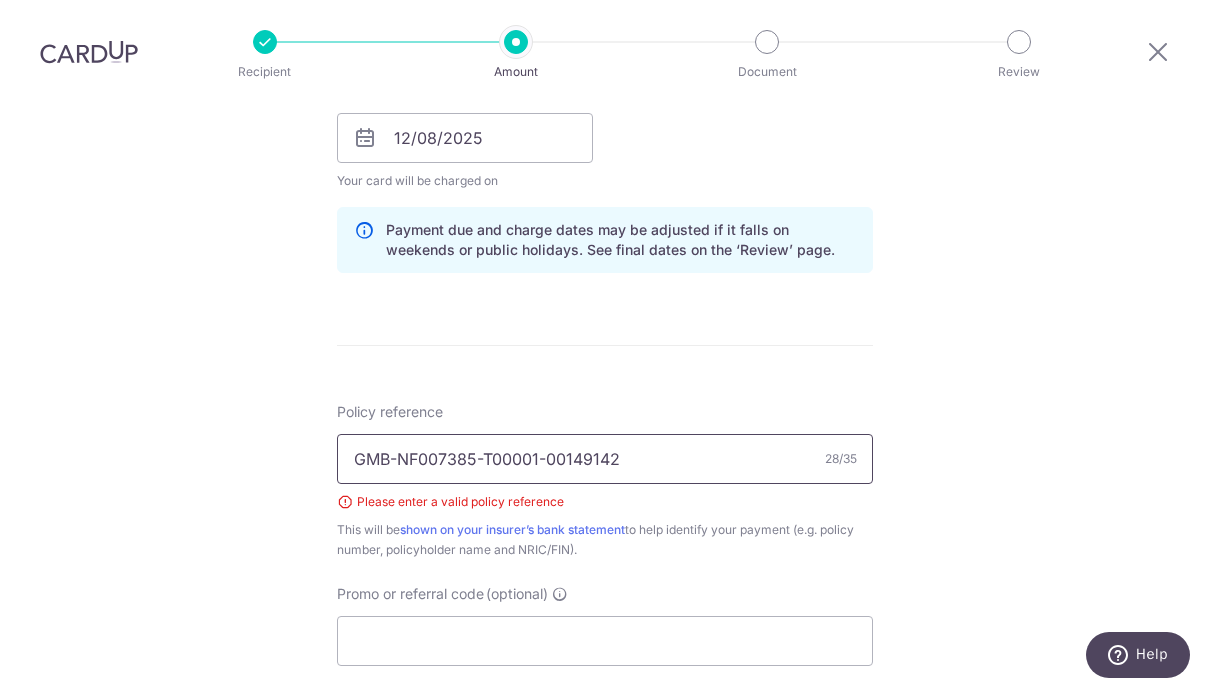 click on "GMB-NF007385-T00001-00149142" at bounding box center (605, 460) 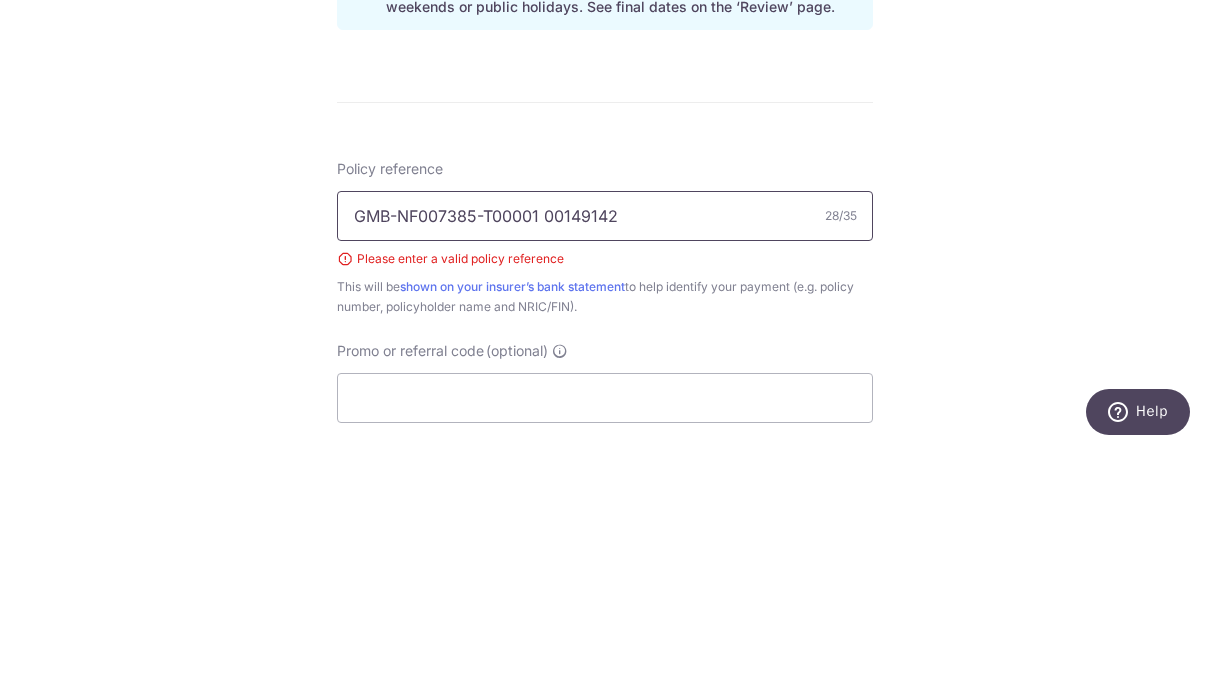 click on "GMB-NF007385-T00001 00149142" at bounding box center (605, 460) 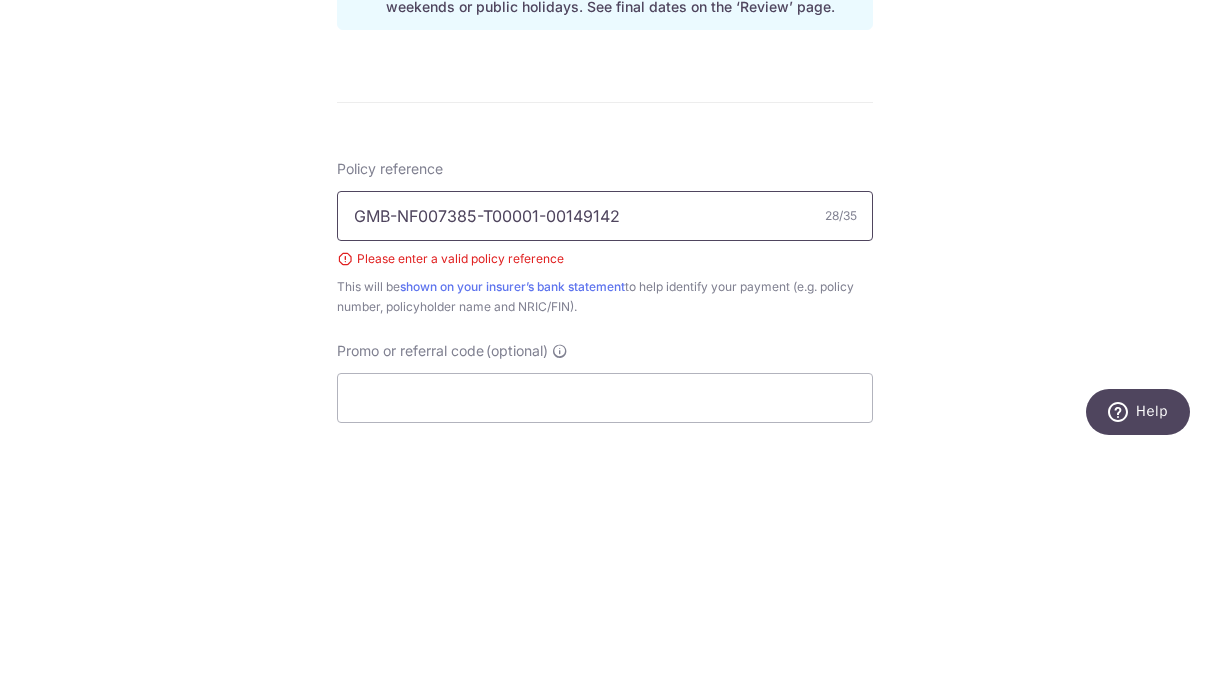 click on "GMB-NF007385 T00001 00149142" at bounding box center [605, 460] 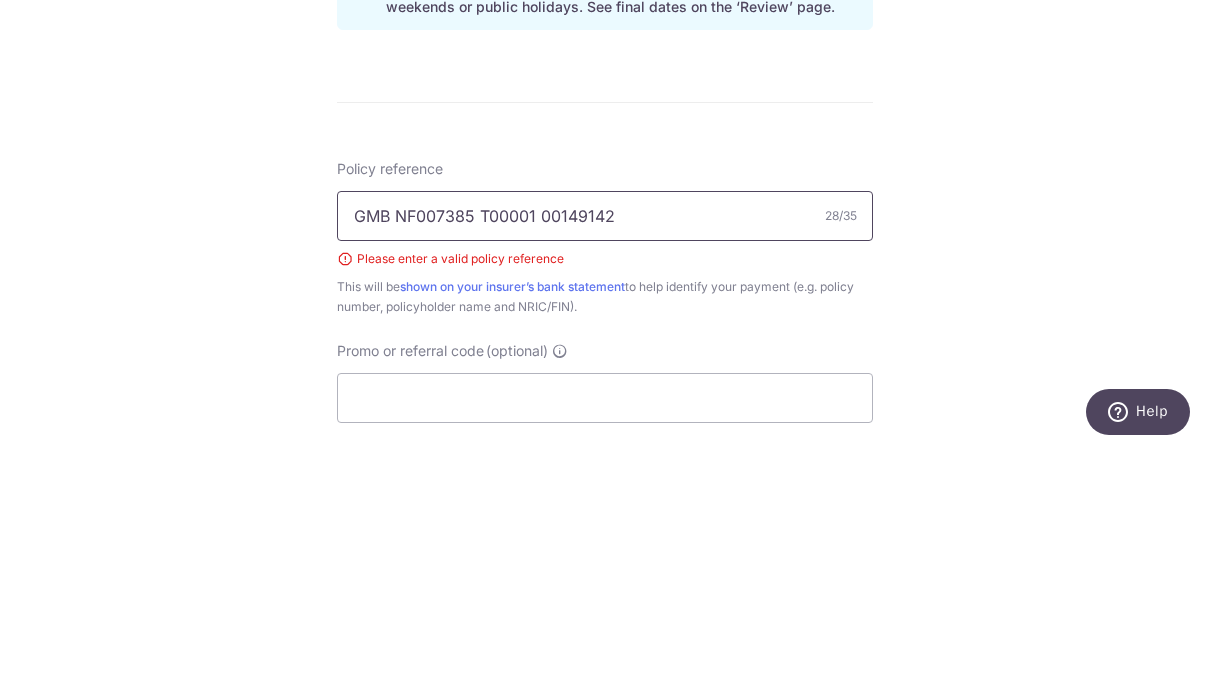 click on "GMB NF007385 T00001 00149142" at bounding box center (605, 460) 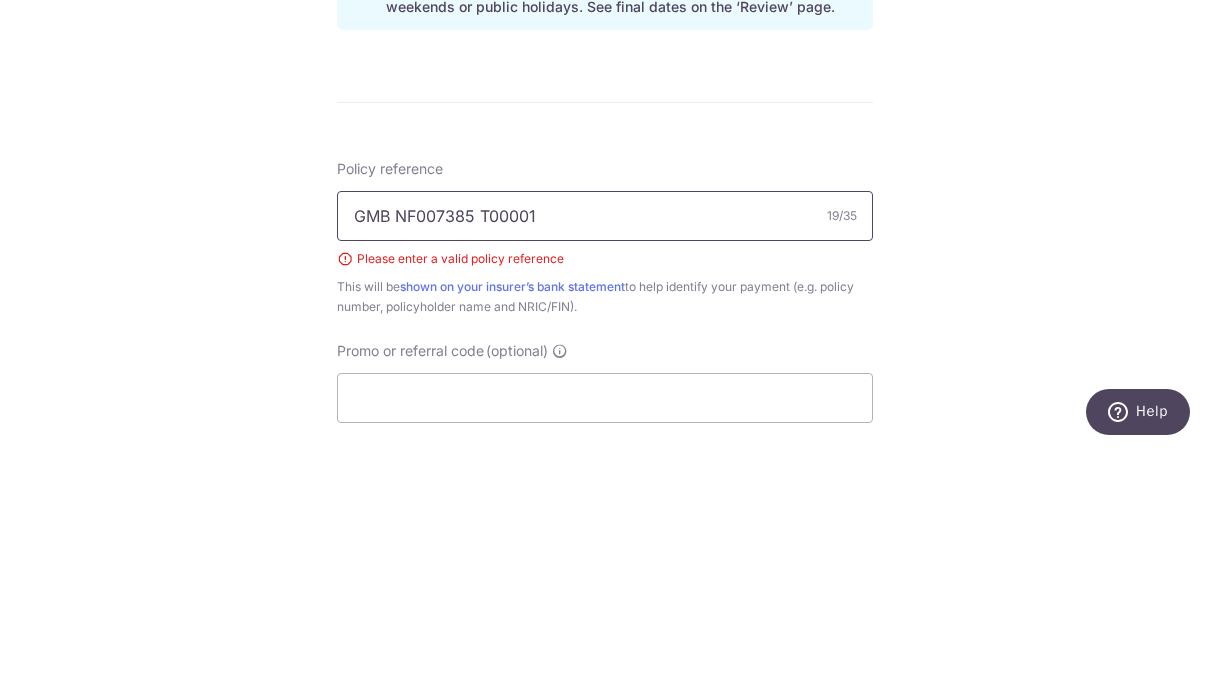 click on "GMB NF007385 T00001" at bounding box center (605, 460) 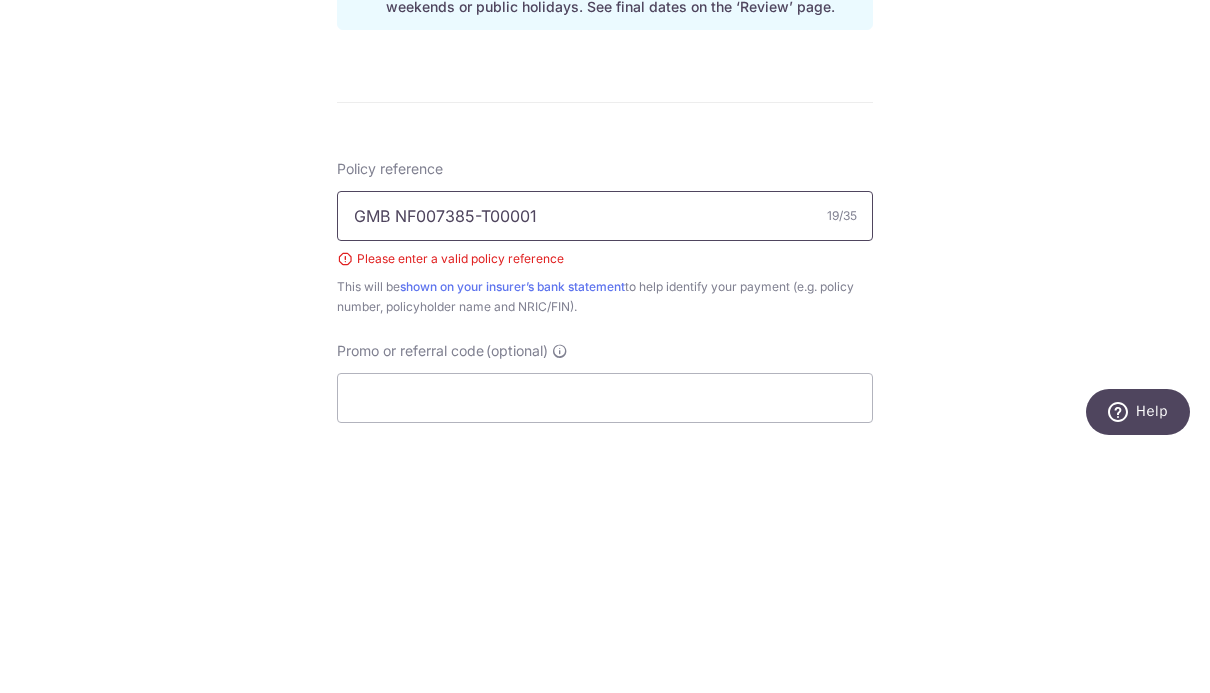 click on "GMB NF007385-T00001" at bounding box center (605, 460) 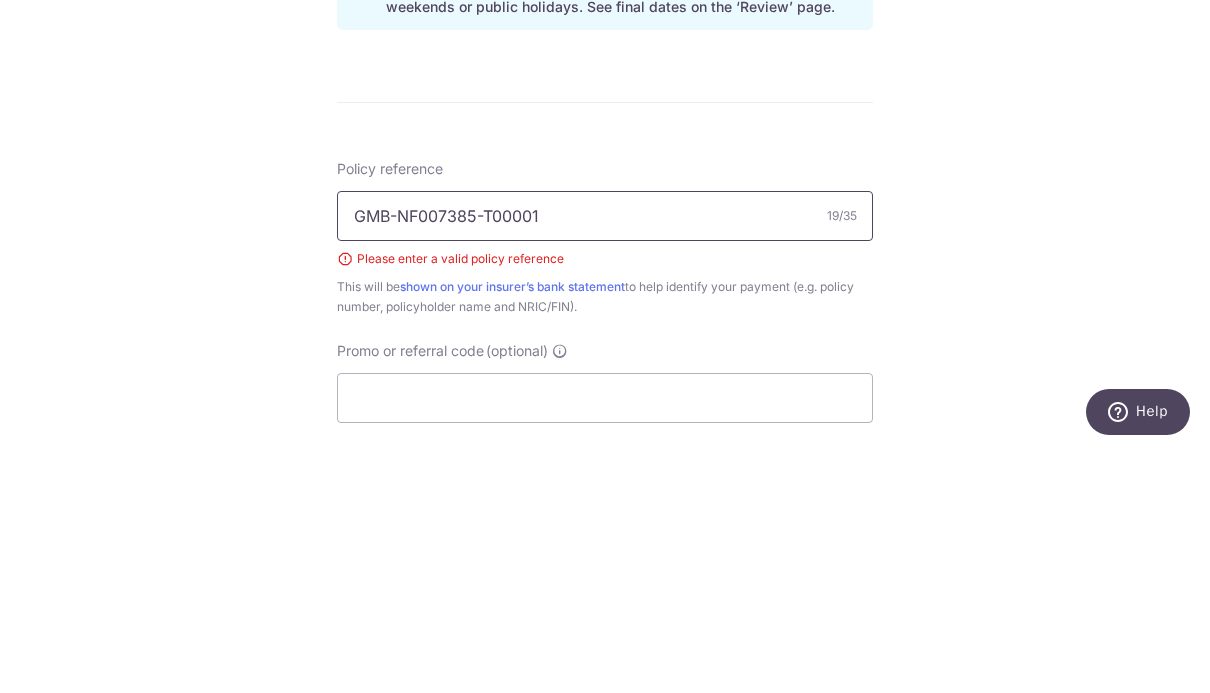 click on "GMB-NF007385-T00001" at bounding box center (605, 460) 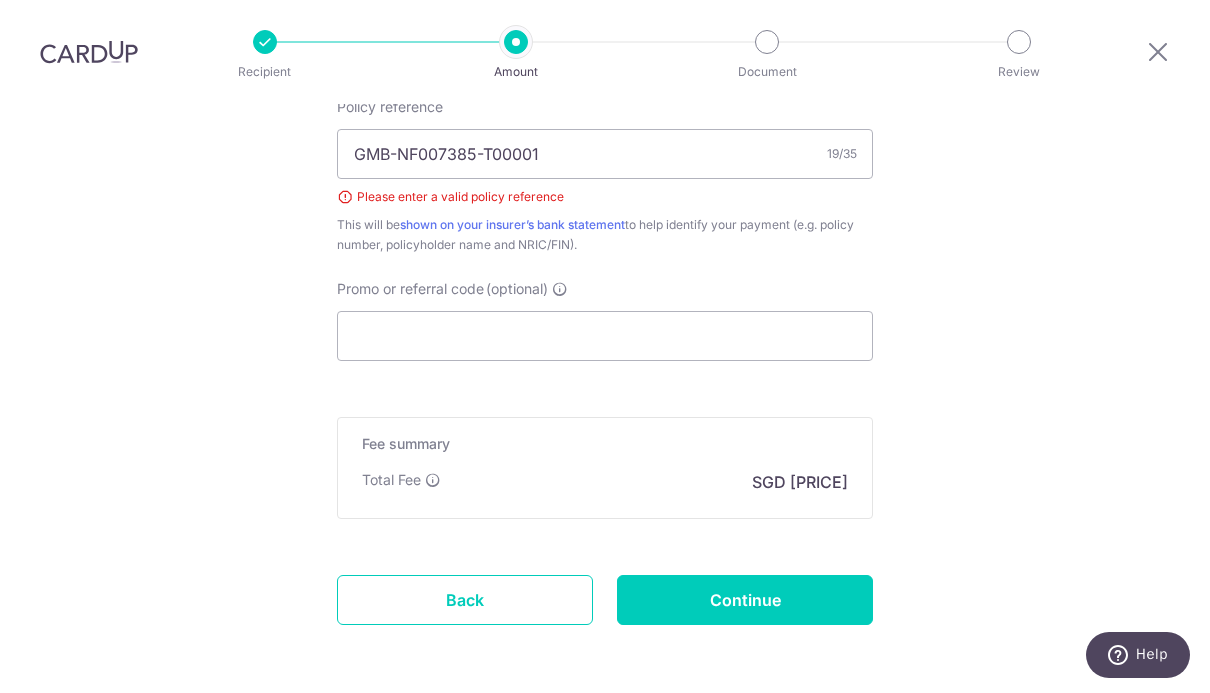 scroll, scrollTop: 1247, scrollLeft: 0, axis: vertical 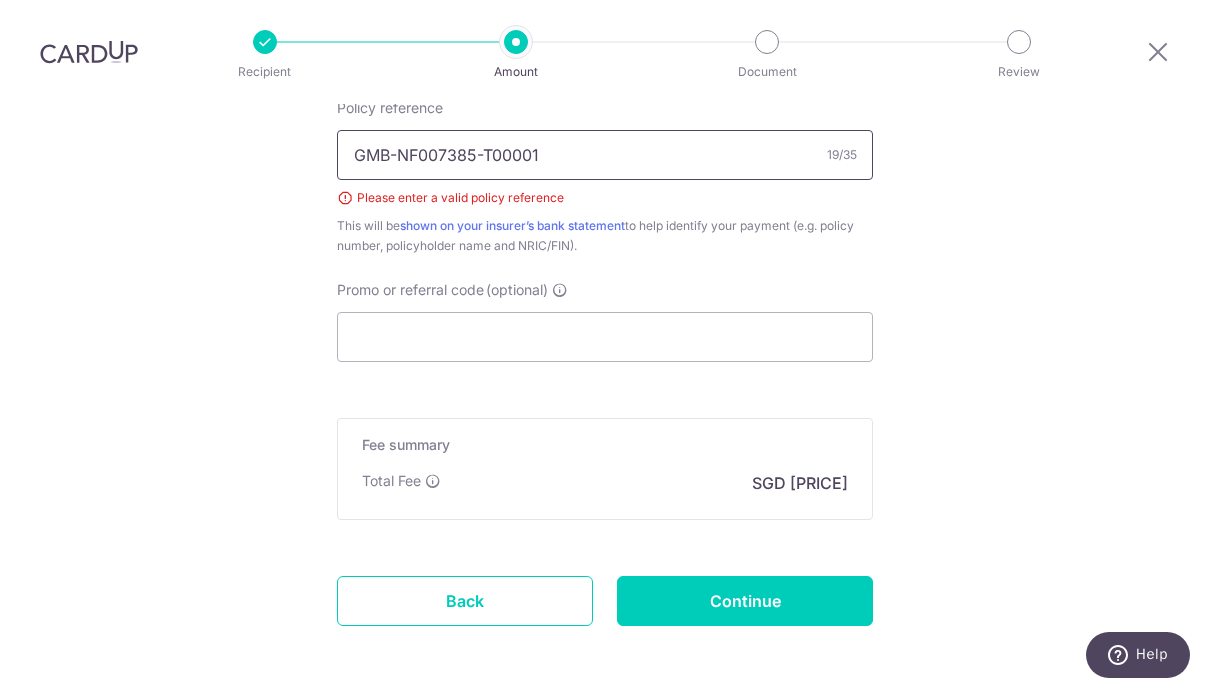 type on "GMB-NF007385-T00001" 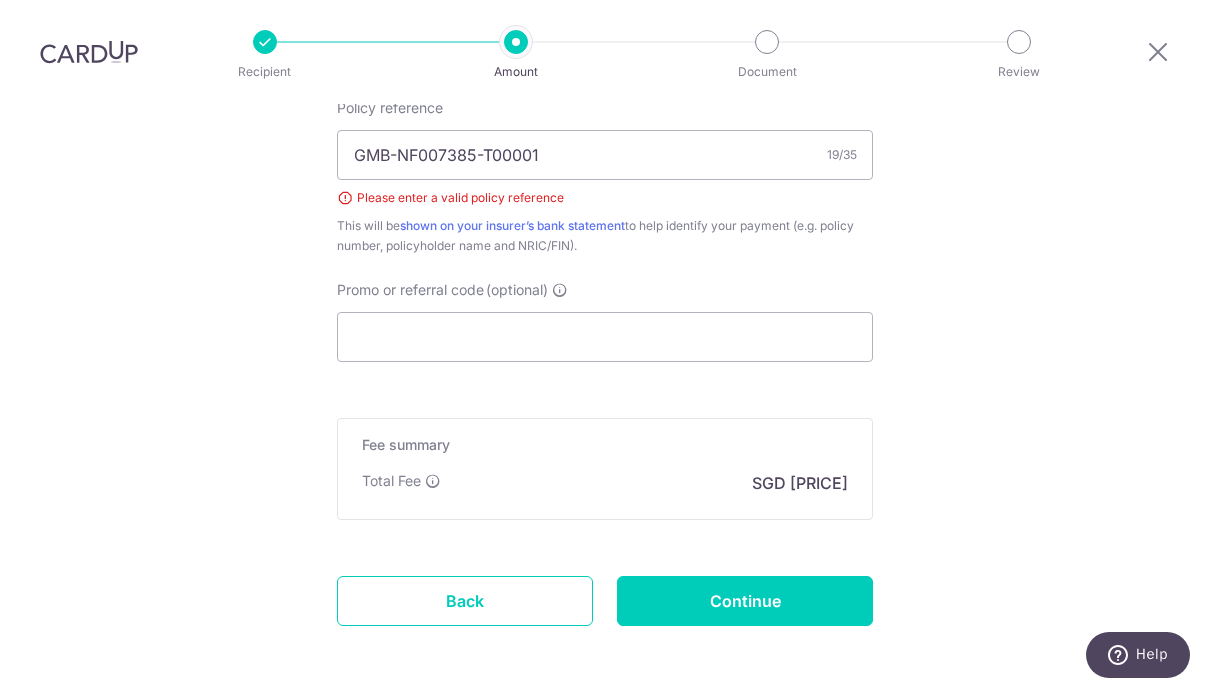 type on "Create Schedule" 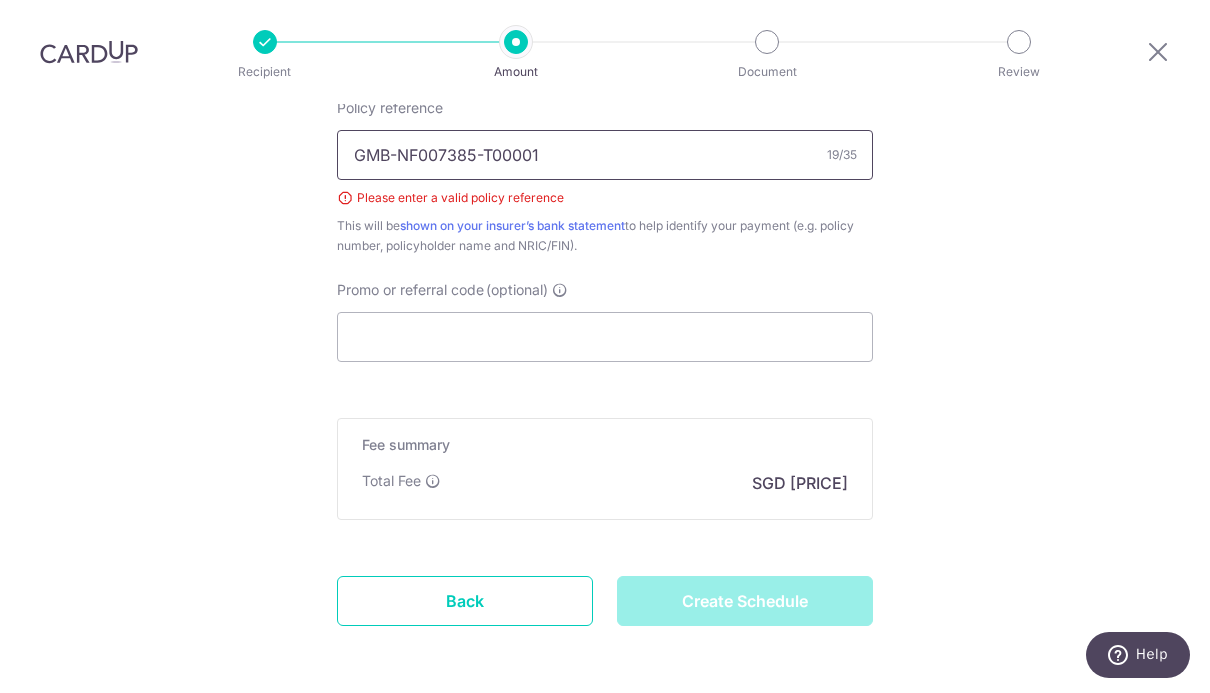 click on "GMB-NF007385-T00001" at bounding box center [605, 156] 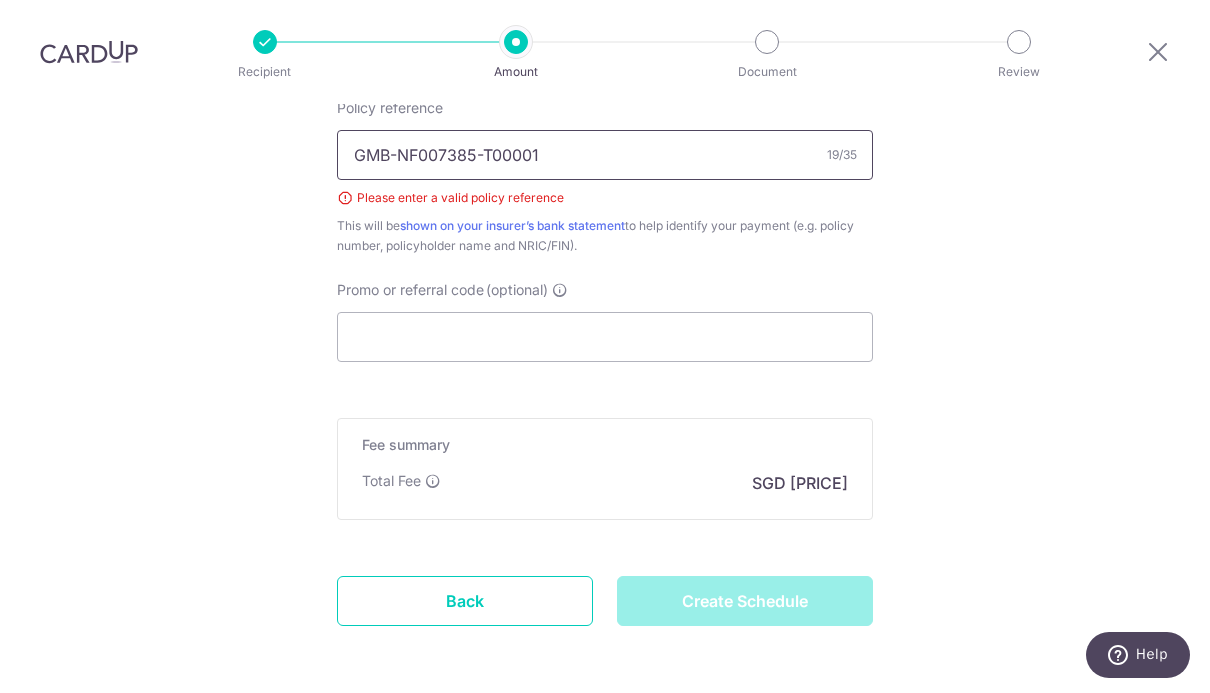 click on "GMB-NF007385-T00001" at bounding box center [605, 156] 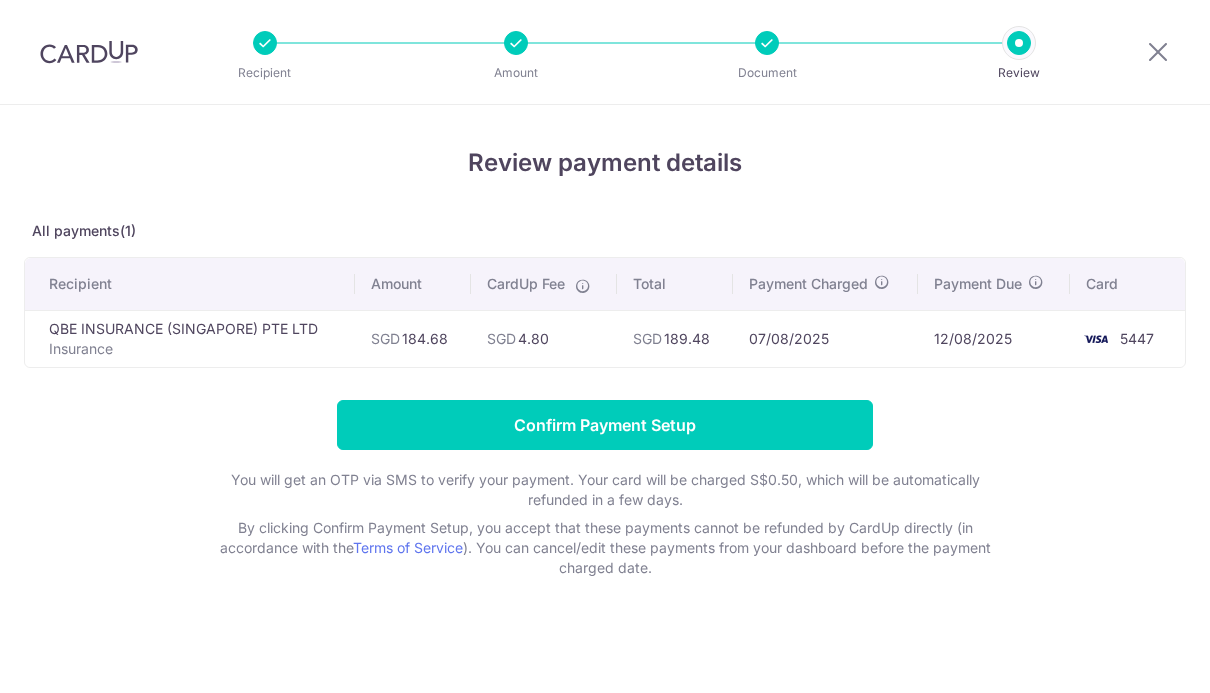 scroll, scrollTop: 0, scrollLeft: 0, axis: both 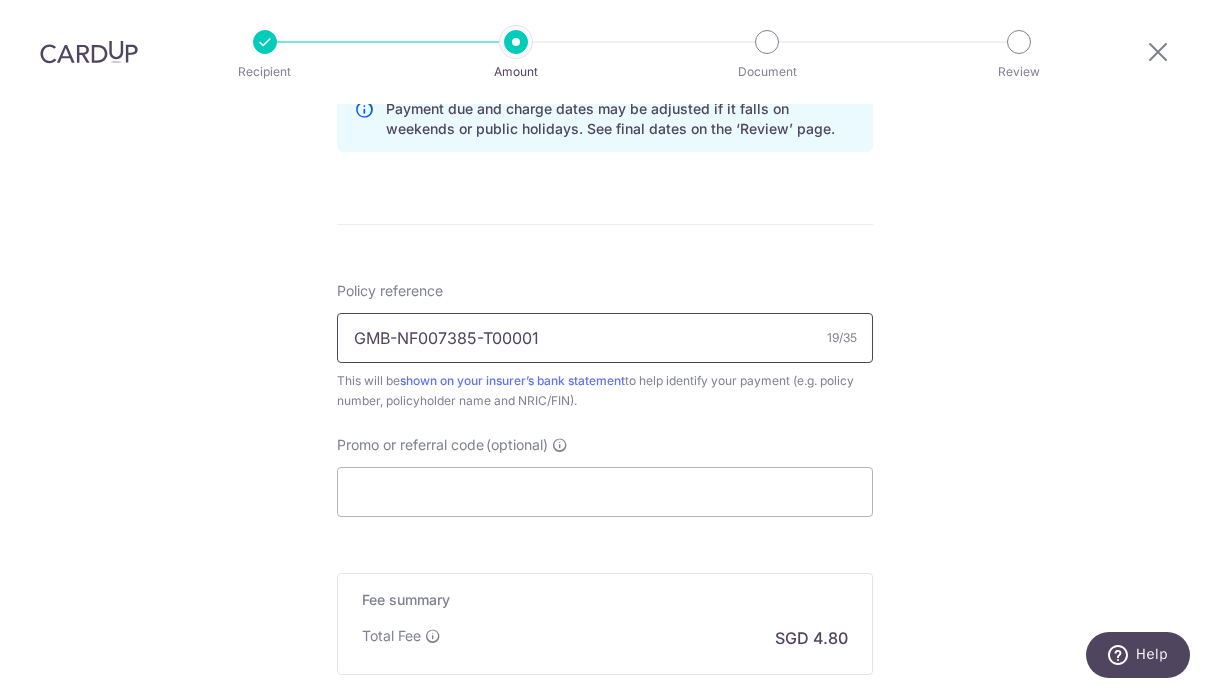 click on "GMB-NF007385-T00001" at bounding box center [605, 339] 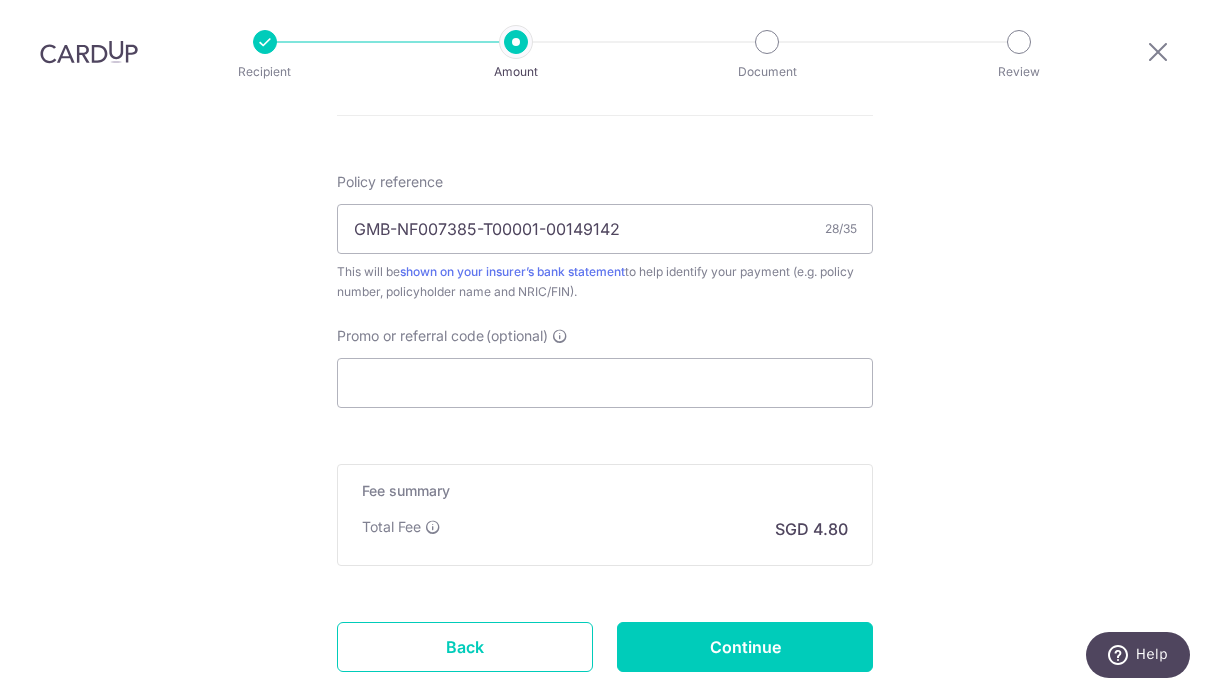 scroll, scrollTop: 1206, scrollLeft: 0, axis: vertical 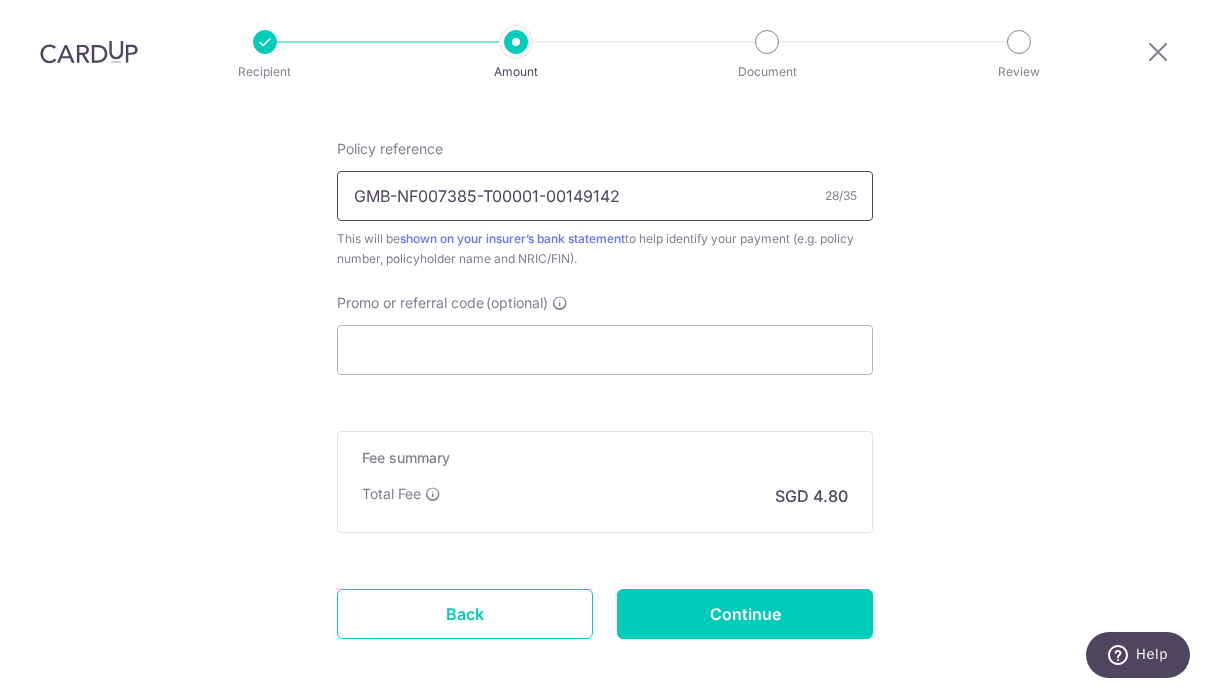 type on "GMB-NF007385-T00001-00149142" 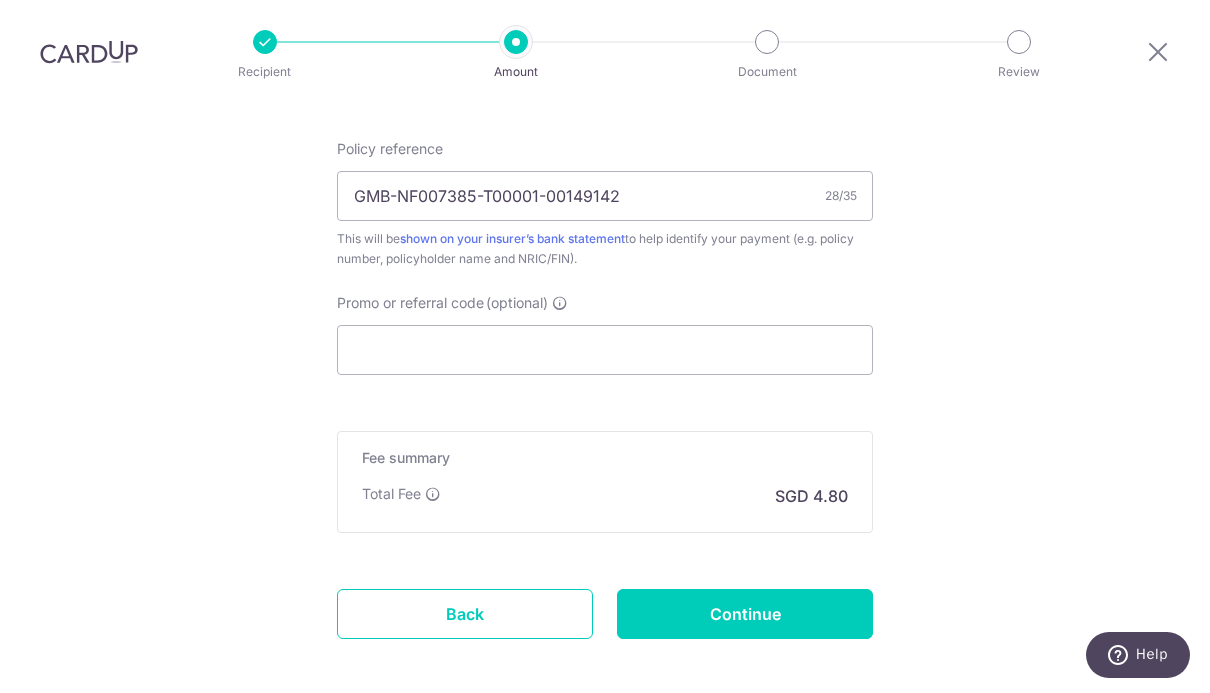 click on "Continue" at bounding box center [745, 615] 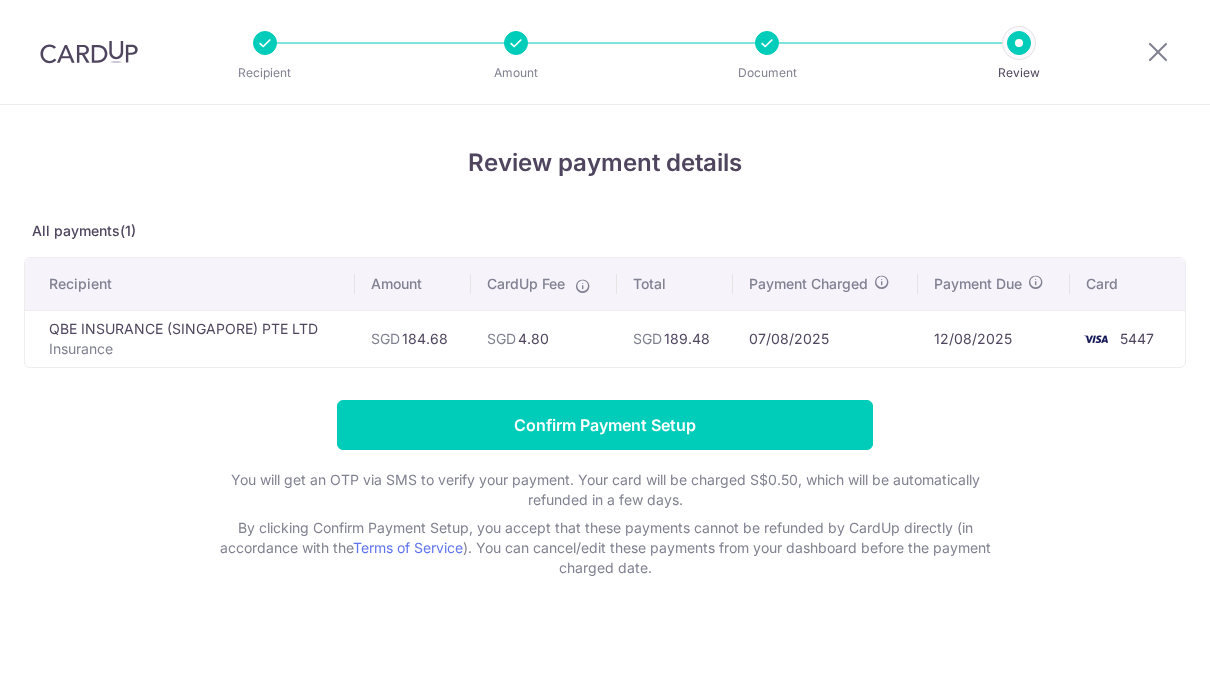 scroll, scrollTop: 0, scrollLeft: 0, axis: both 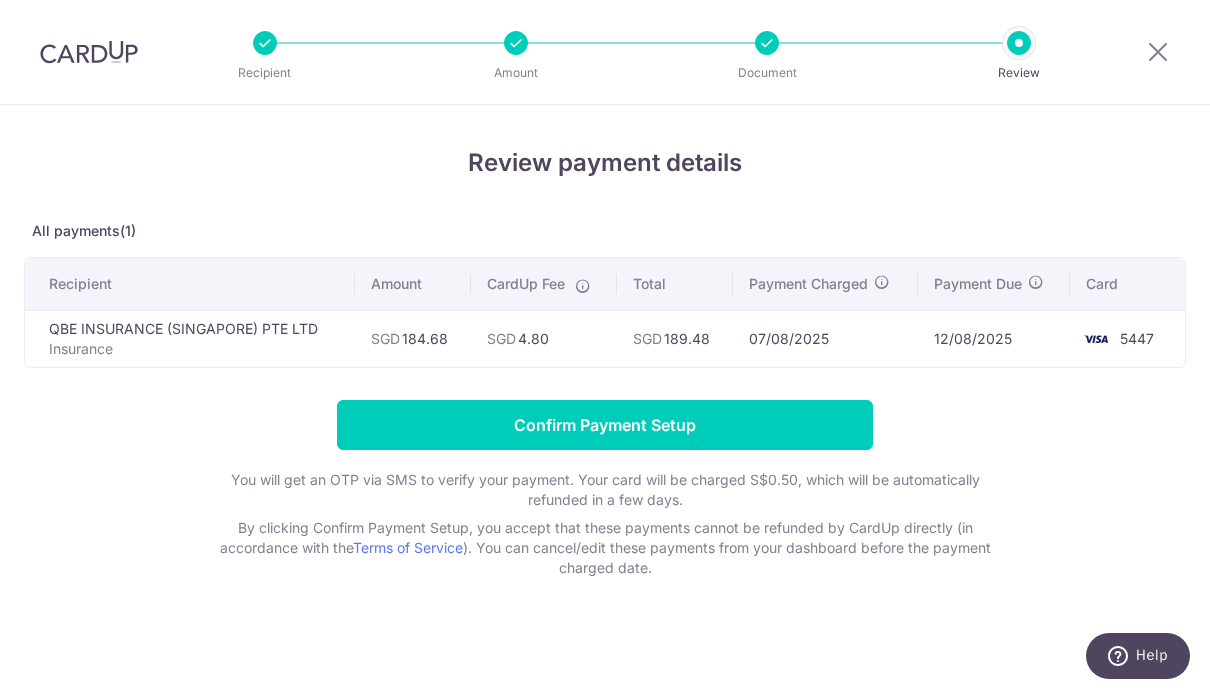 click on "Confirm Payment Setup" at bounding box center [605, 425] 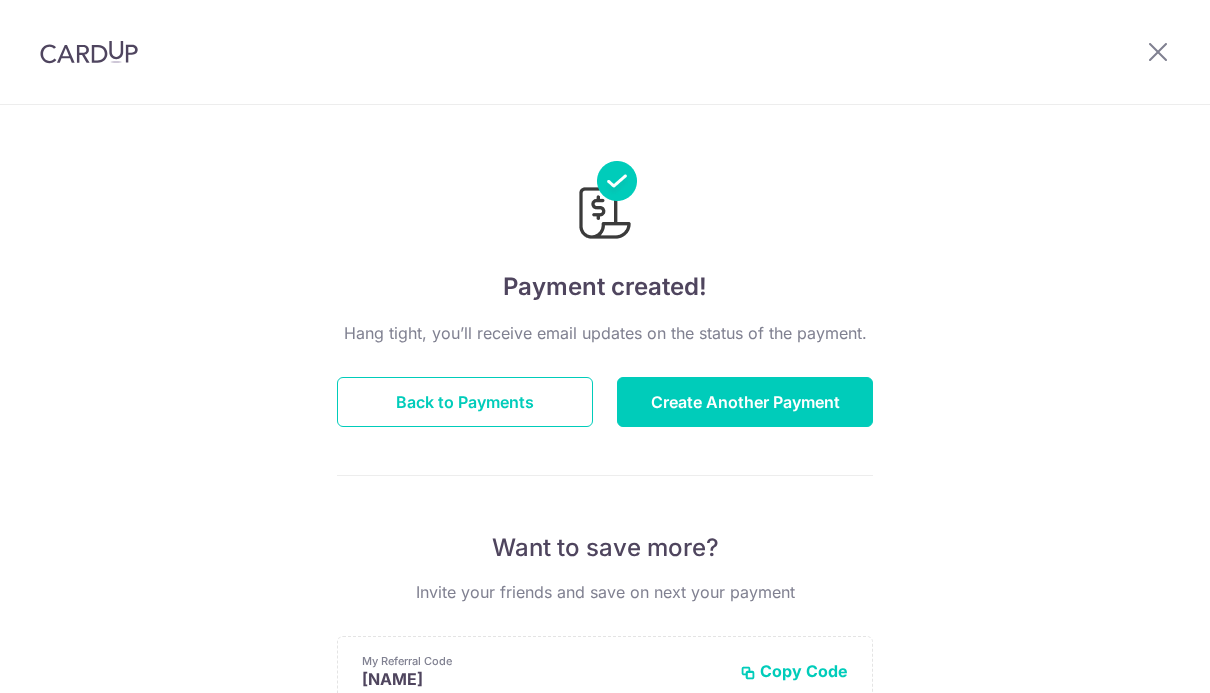 scroll, scrollTop: 0, scrollLeft: 0, axis: both 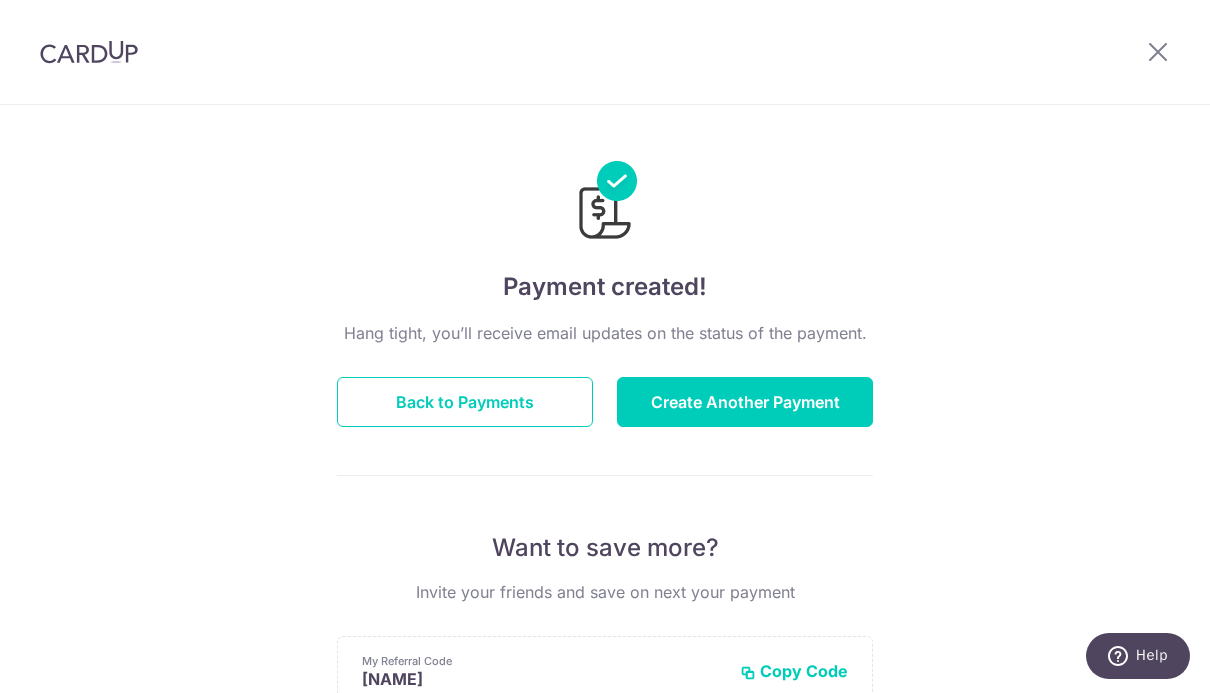 click on "Back to Payments" at bounding box center (465, 402) 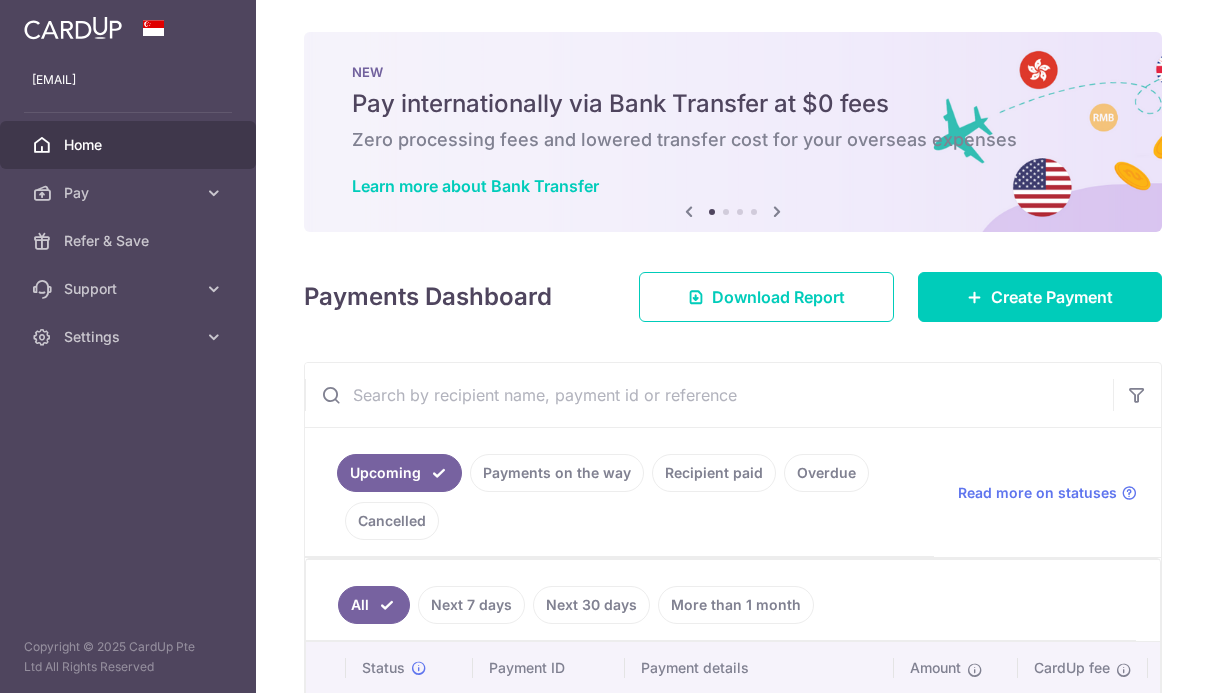 scroll, scrollTop: 0, scrollLeft: 0, axis: both 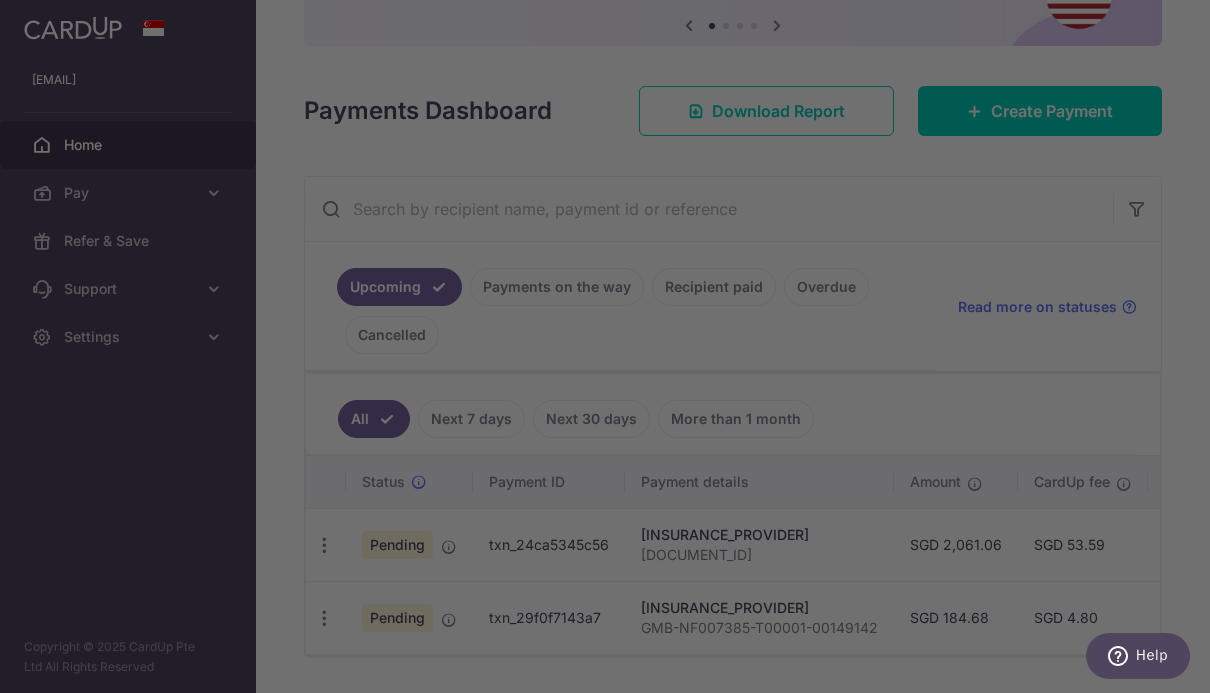 click at bounding box center [611, 350] 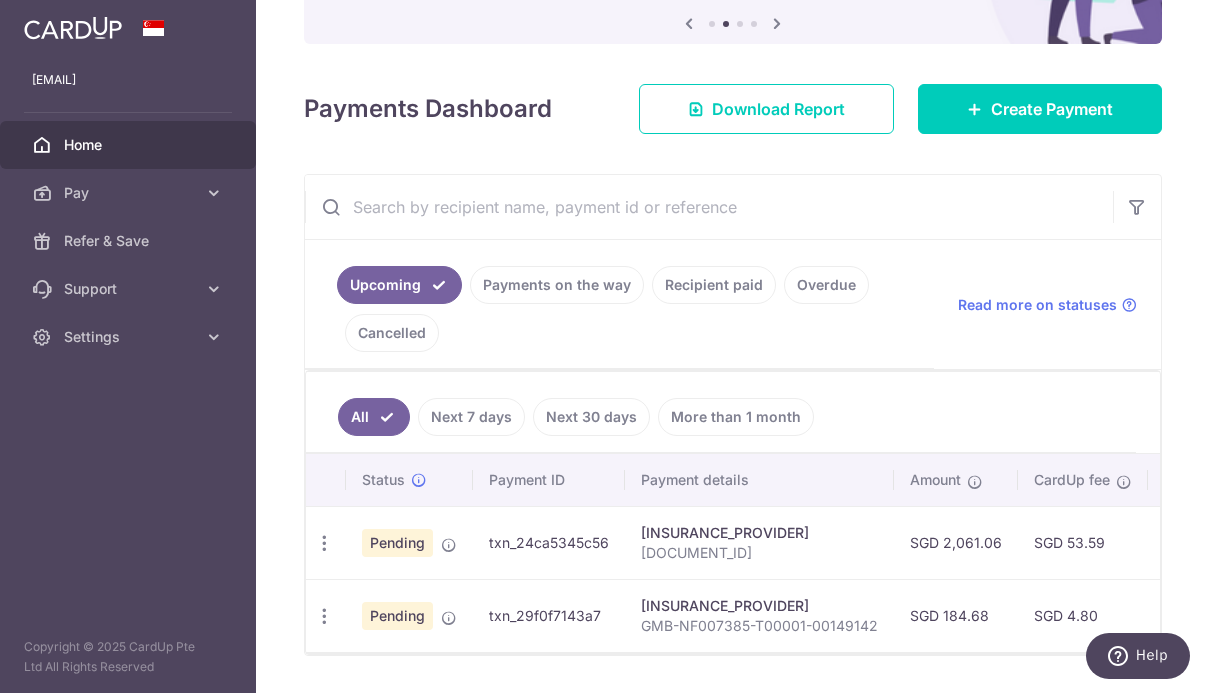 scroll, scrollTop: 210, scrollLeft: 0, axis: vertical 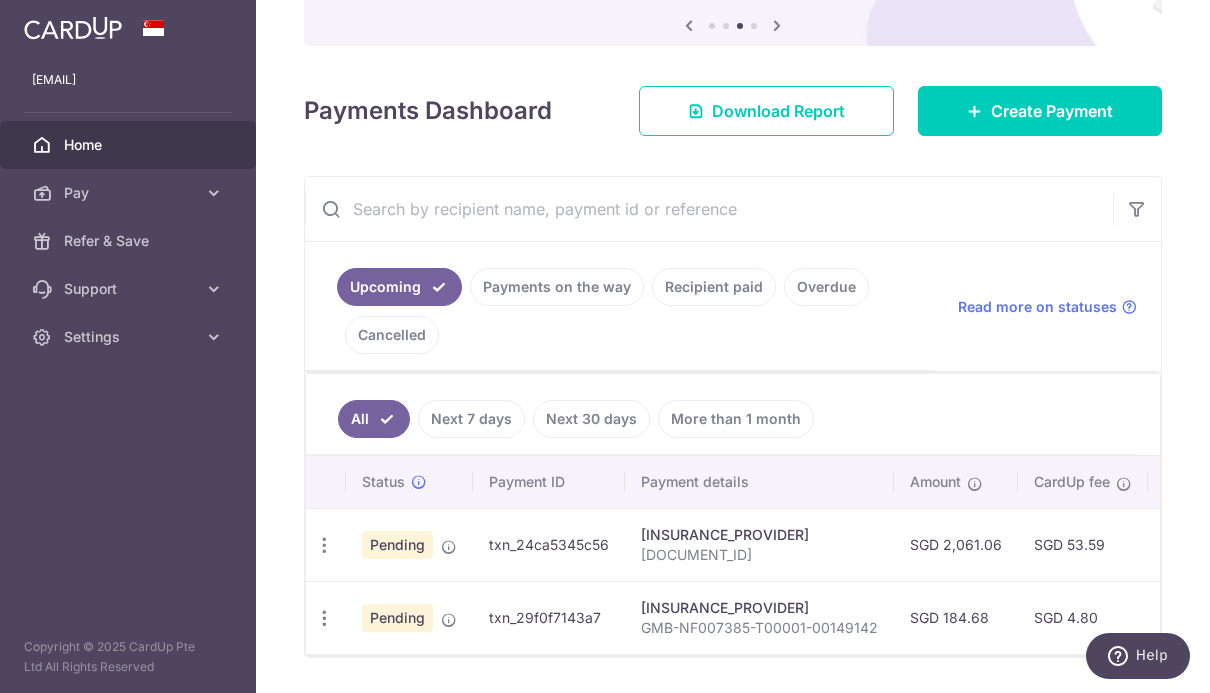 click at bounding box center [324, 545] 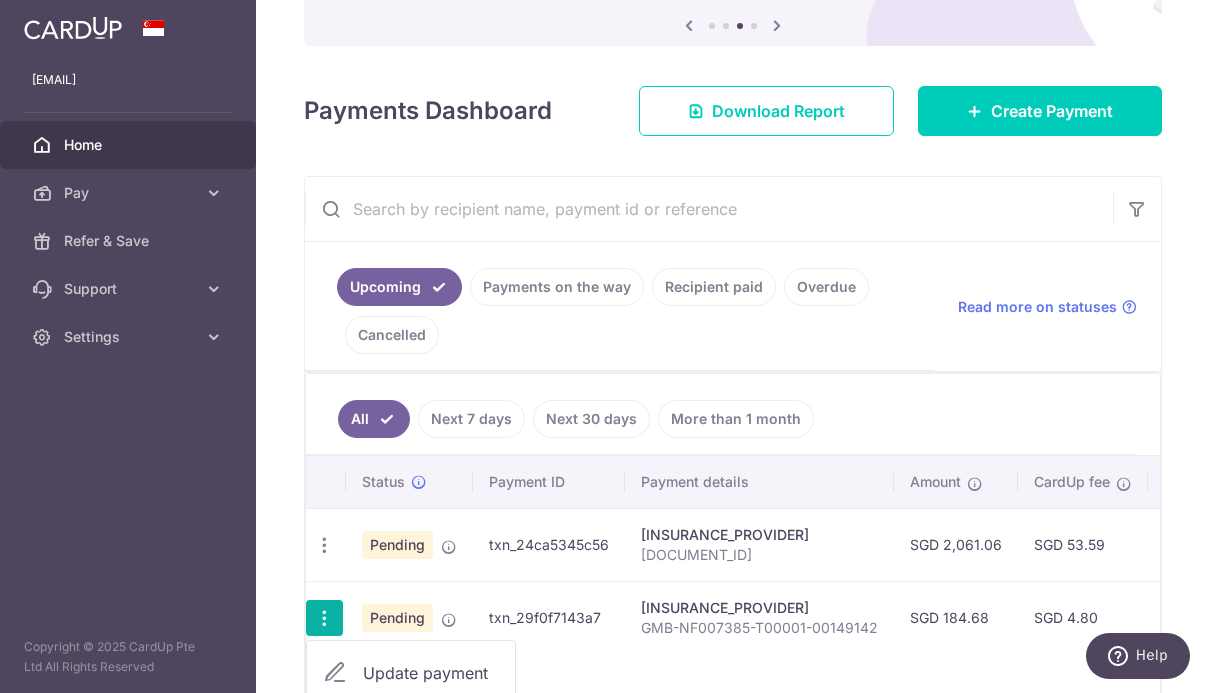 click at bounding box center [605, 346] 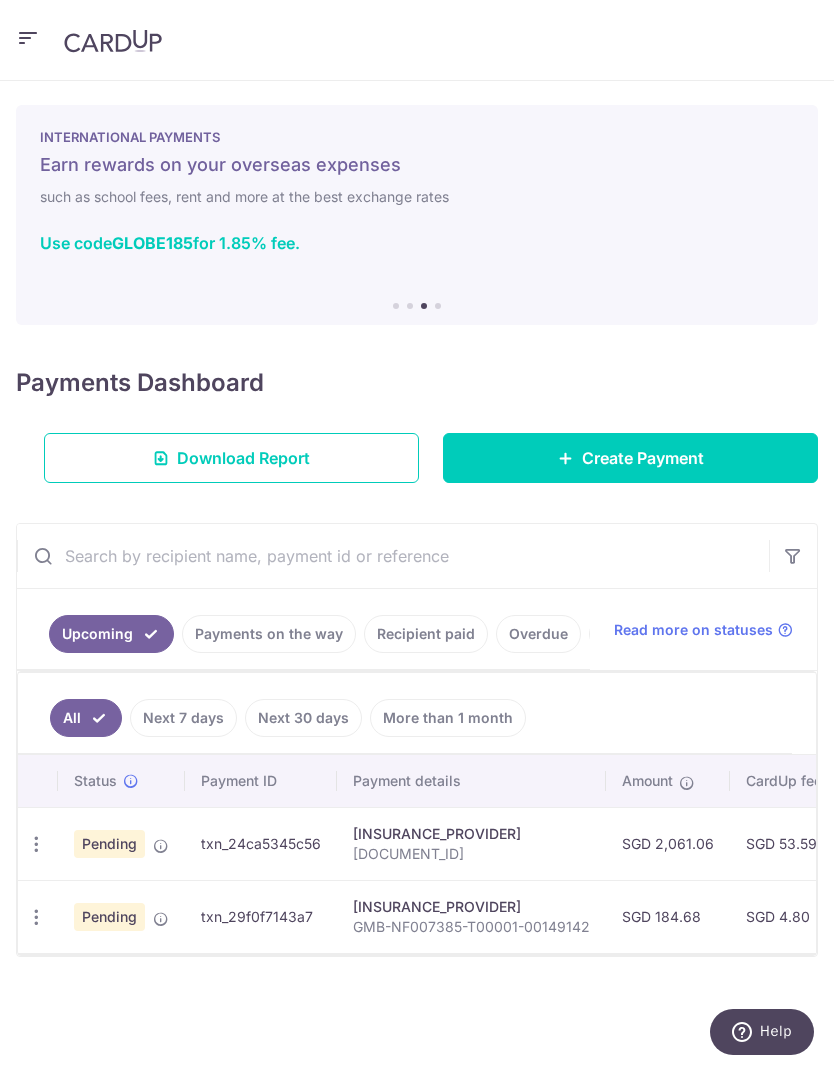 scroll, scrollTop: 0, scrollLeft: 0, axis: both 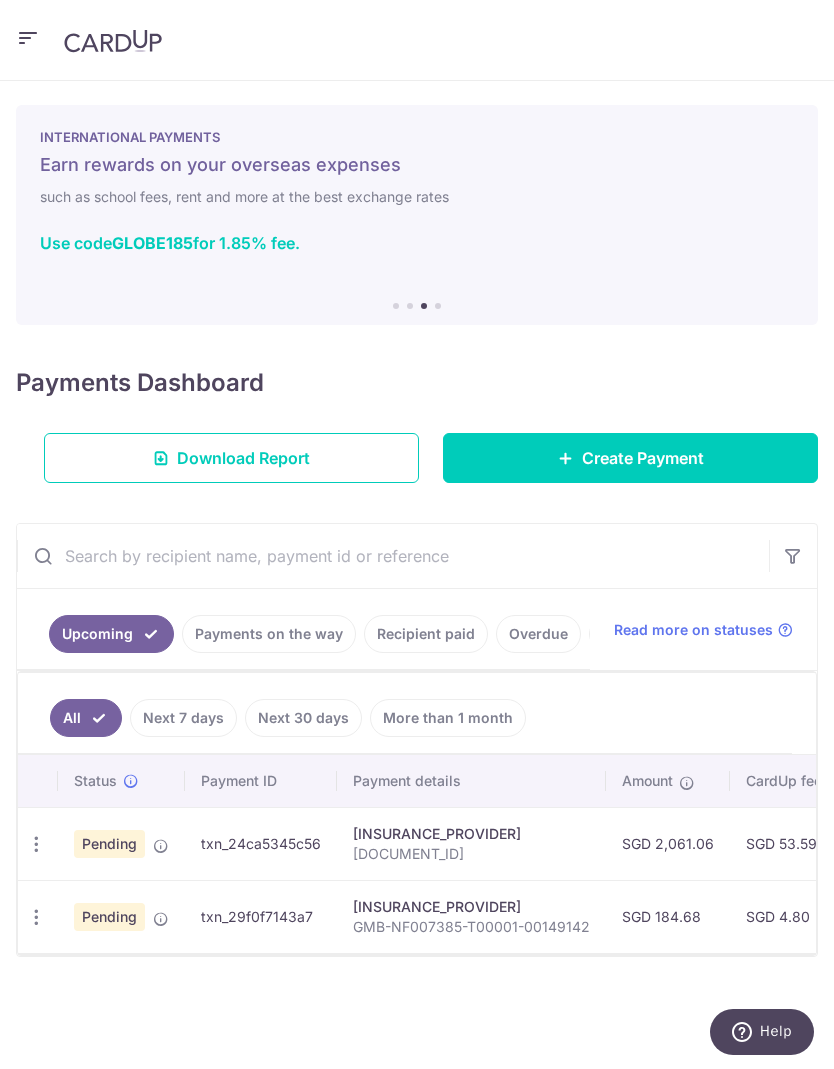 click at bounding box center (36, 844) 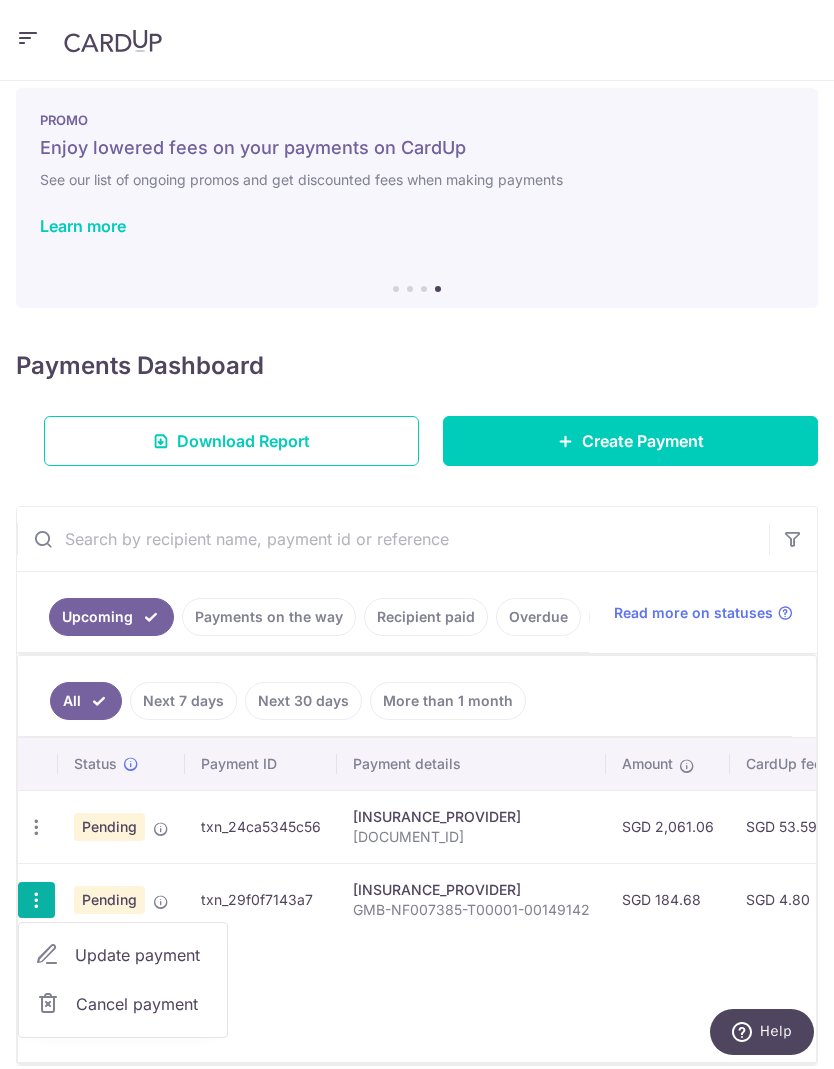 scroll, scrollTop: 16, scrollLeft: 0, axis: vertical 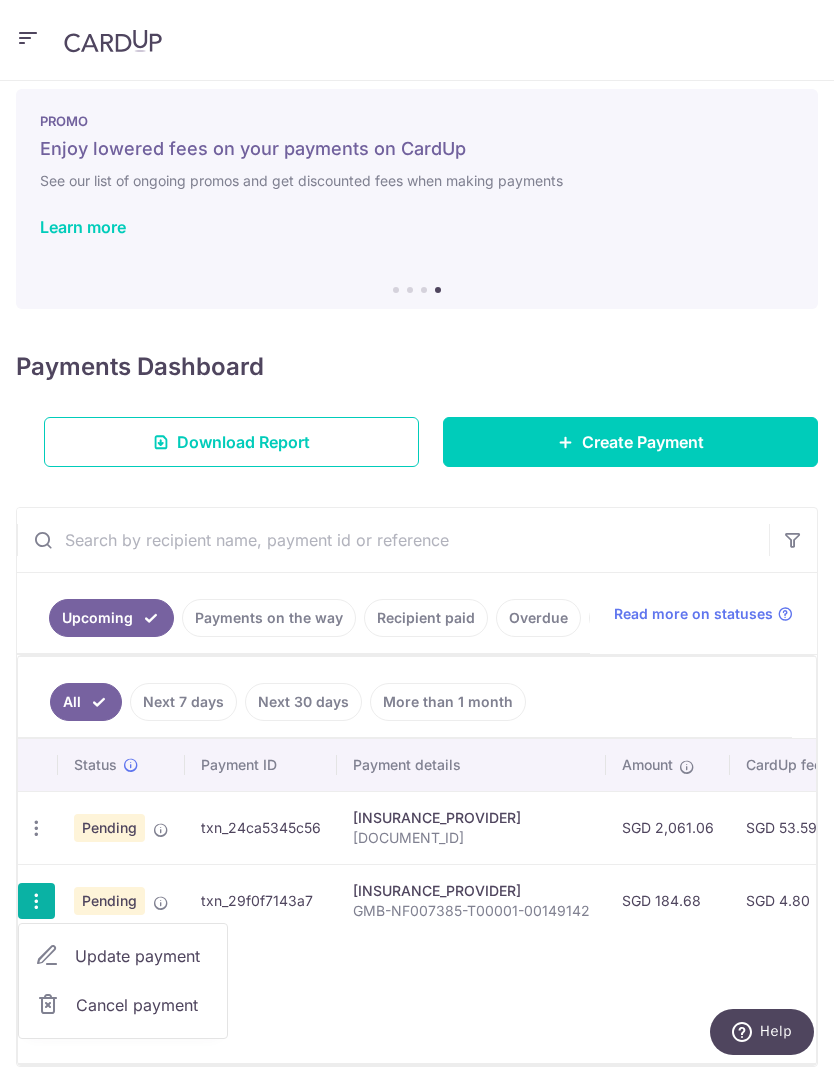 click at bounding box center [417, 534] 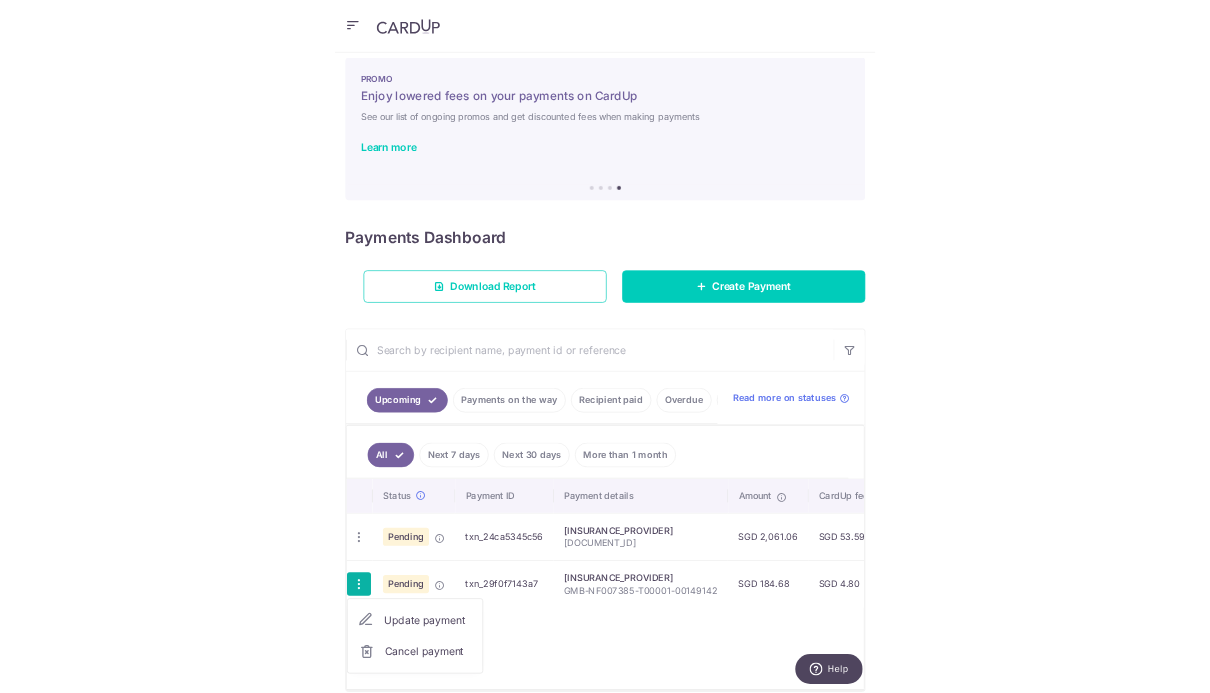 scroll, scrollTop: 0, scrollLeft: 0, axis: both 